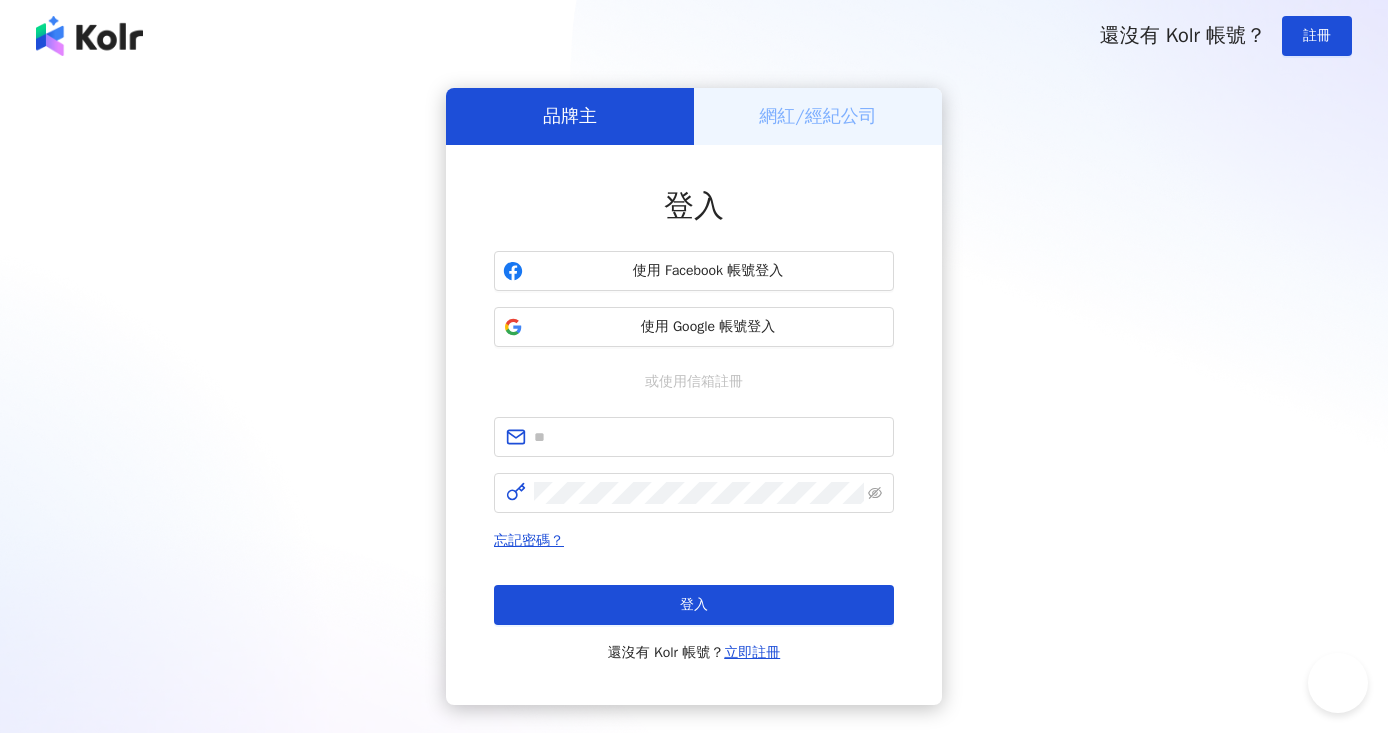 scroll, scrollTop: 0, scrollLeft: 0, axis: both 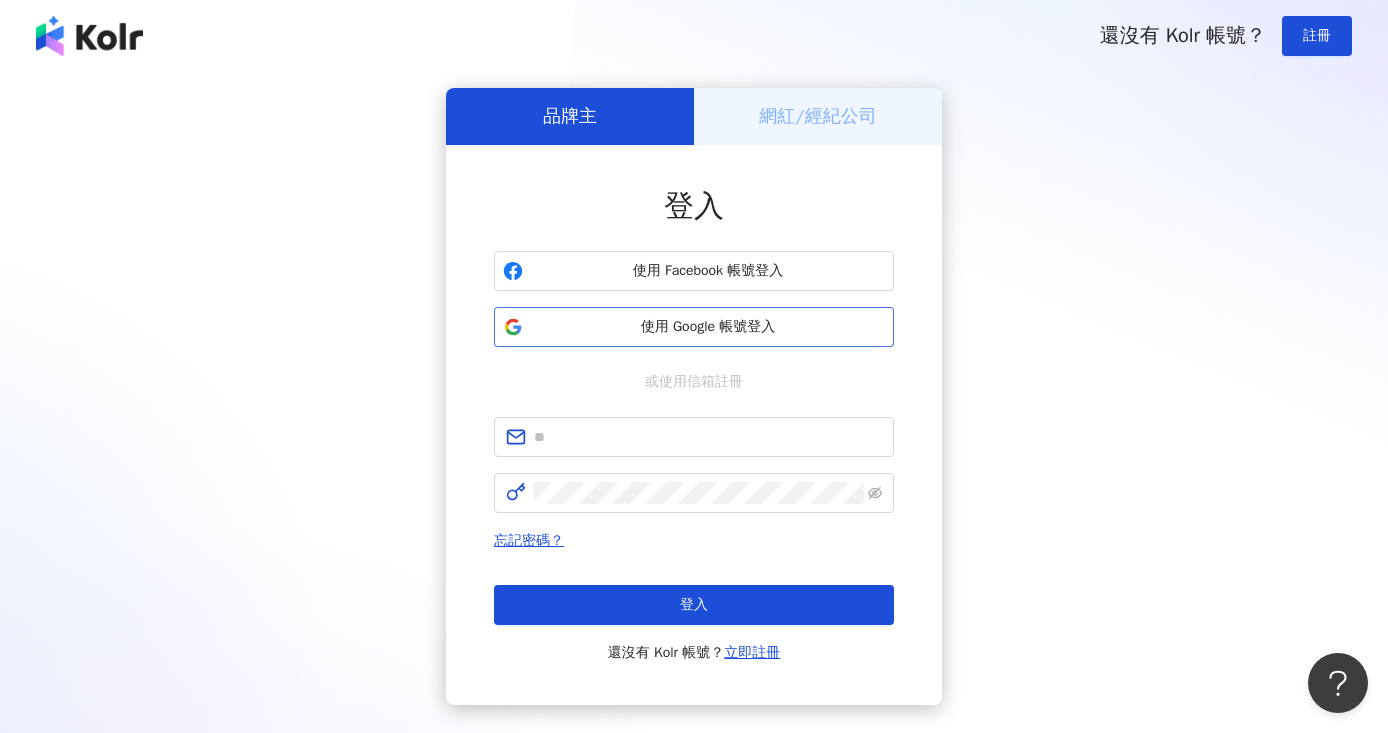 click on "使用 Google 帳號登入" at bounding box center (708, 327) 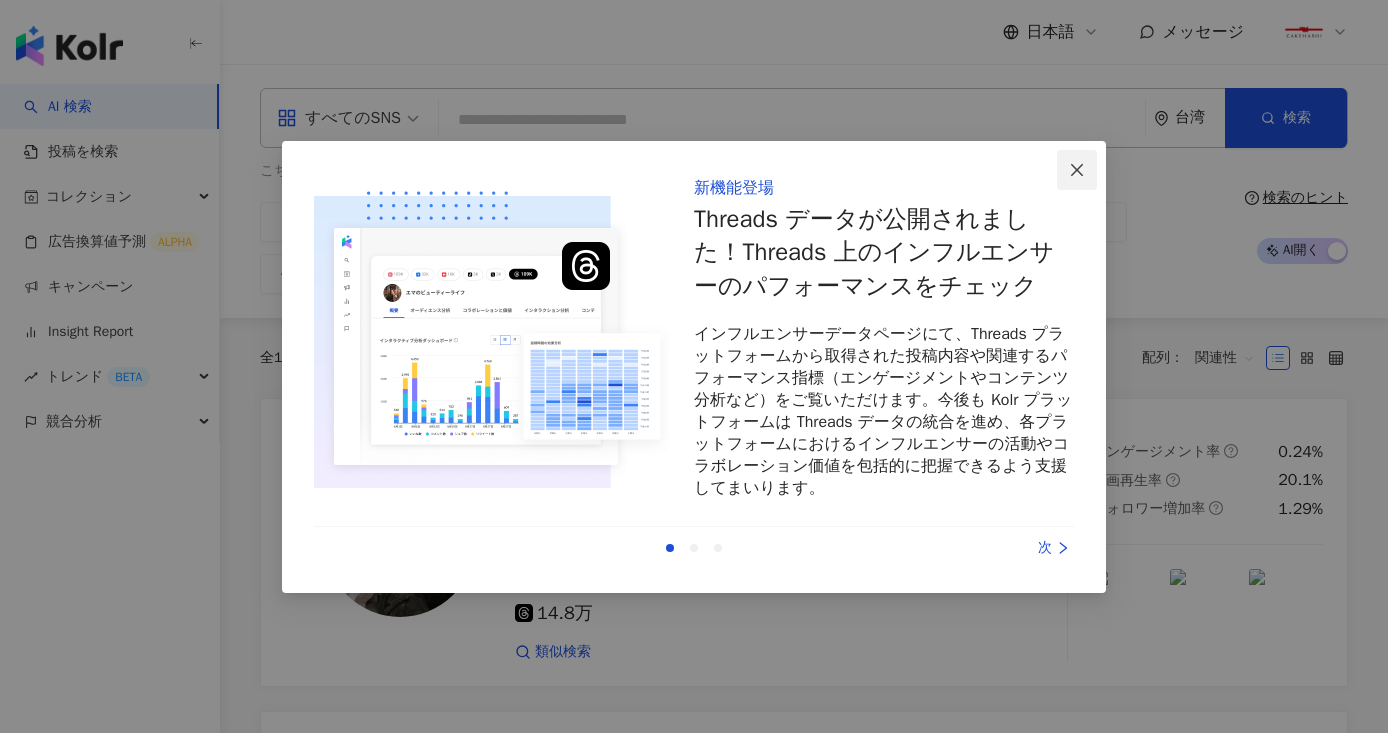 click 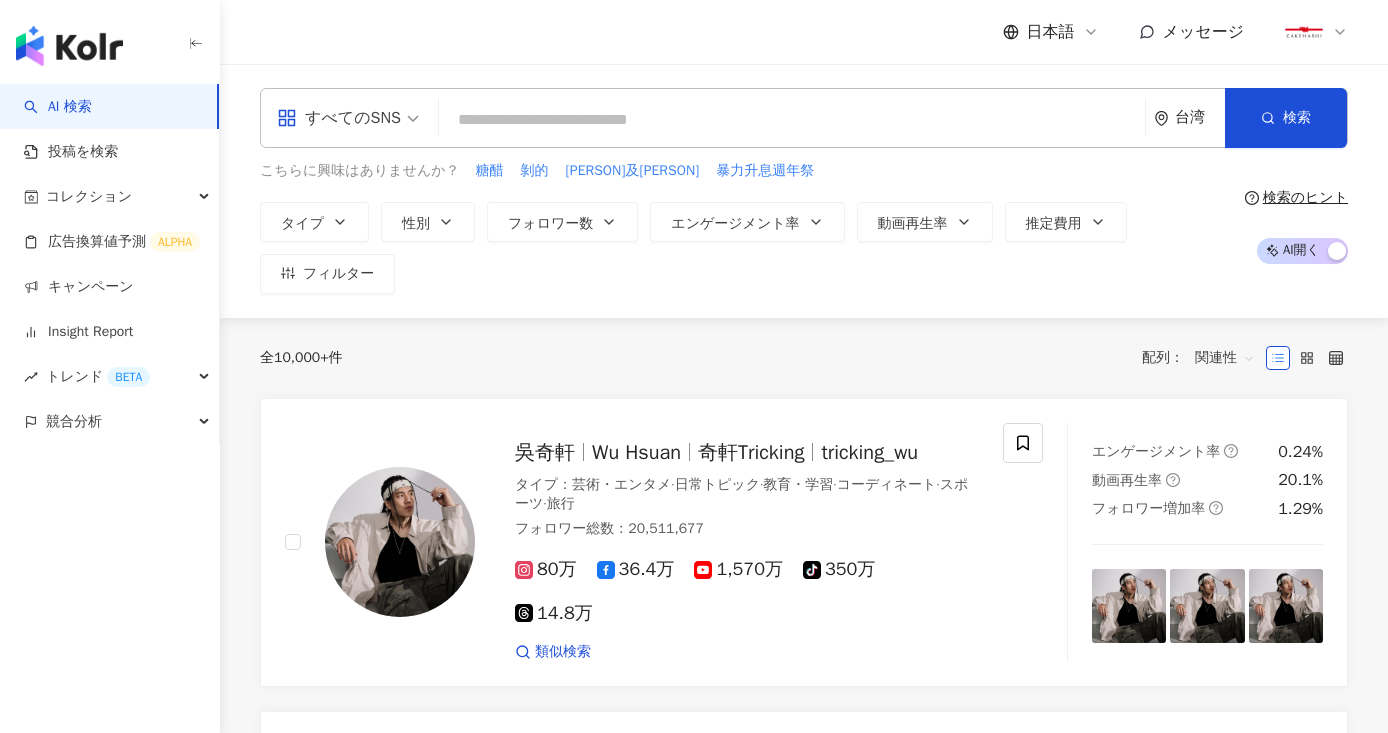 click at bounding box center (792, 120) 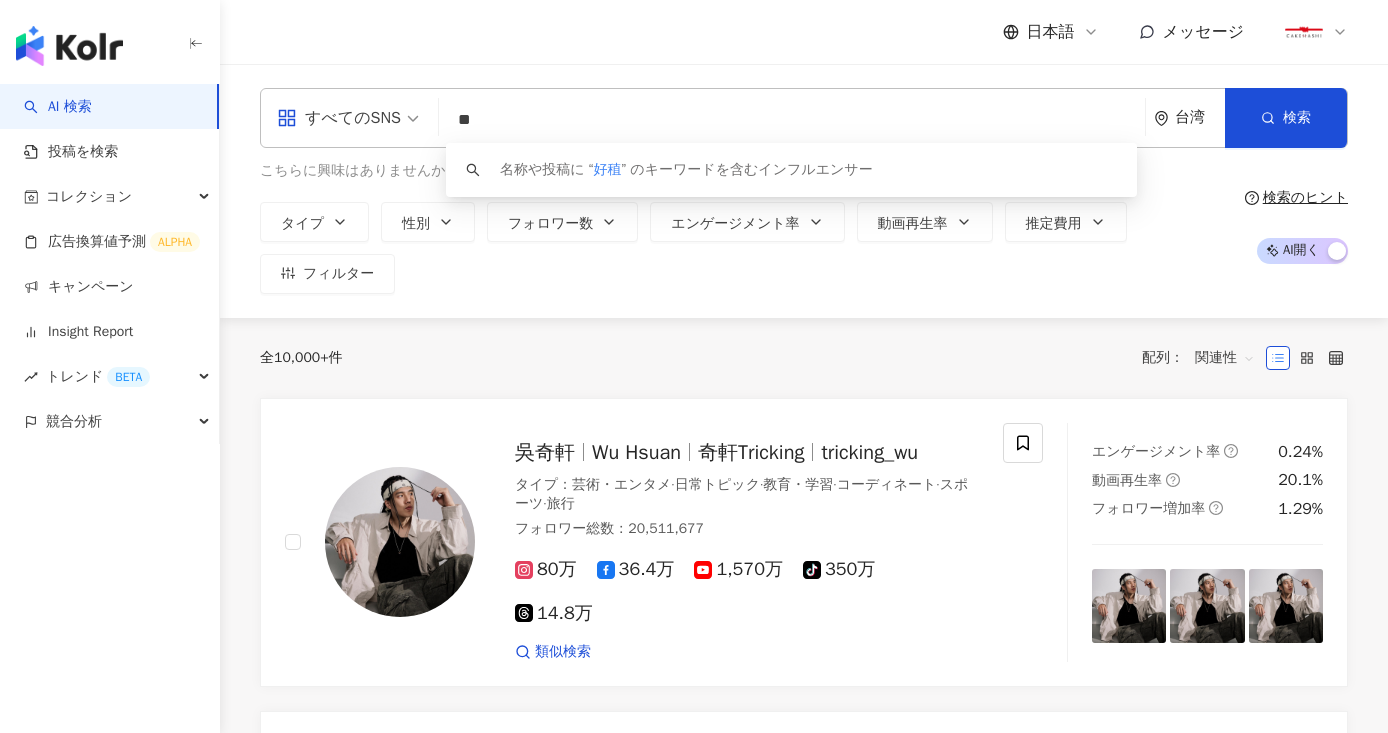 type on "*" 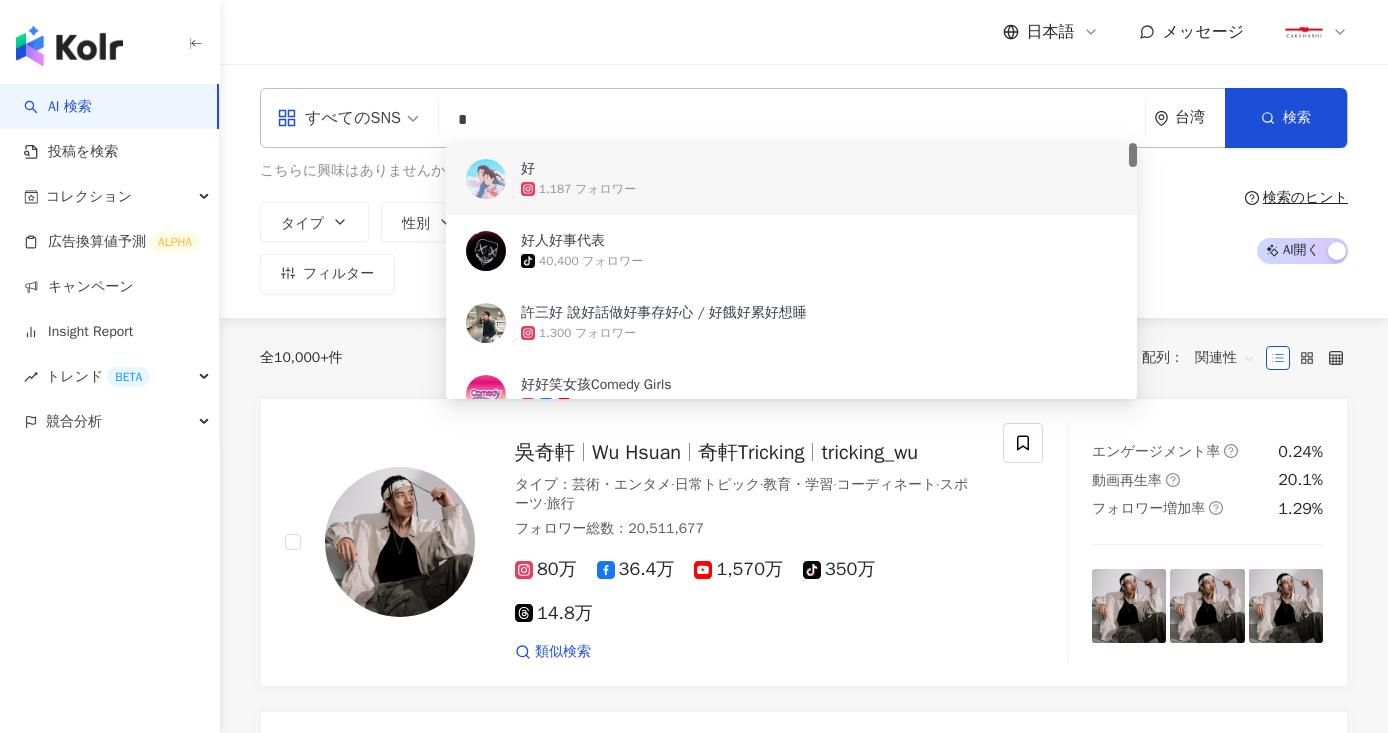 paste on "*" 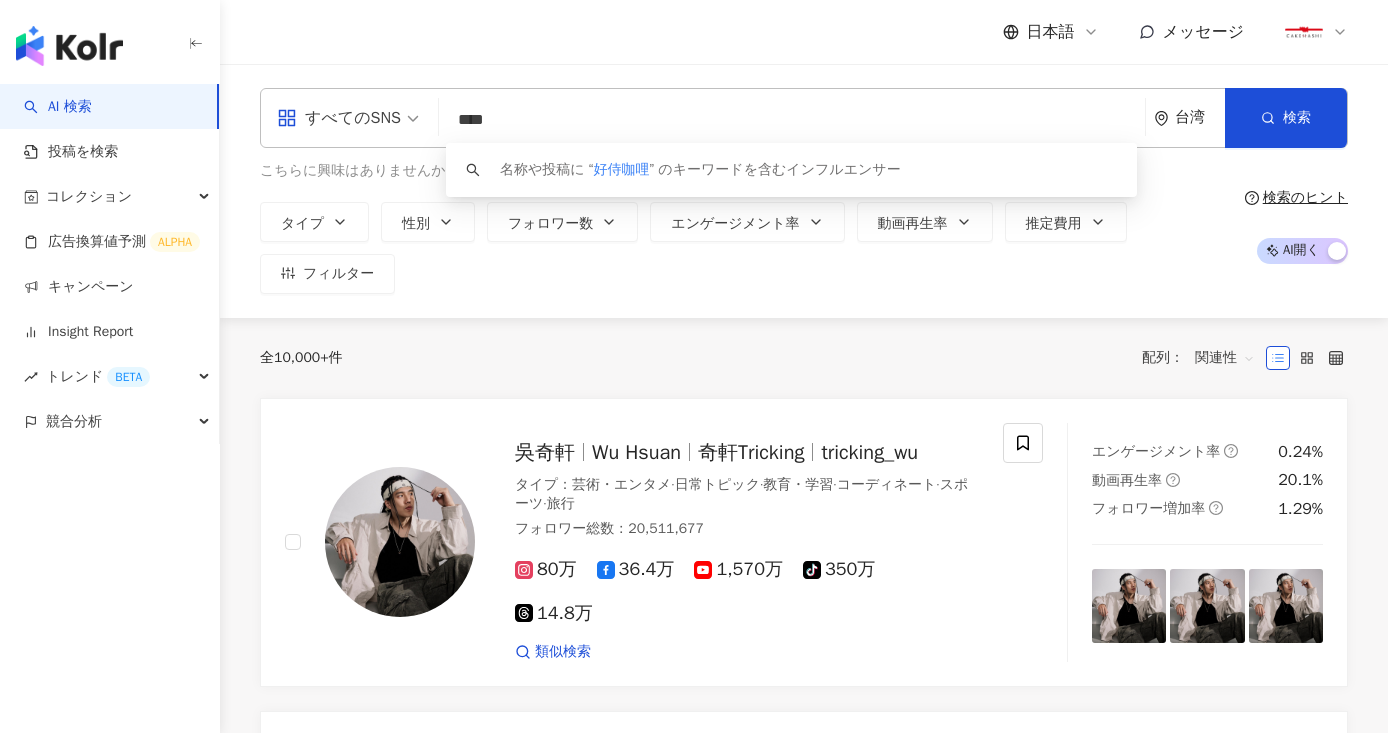 click on "****" at bounding box center (792, 120) 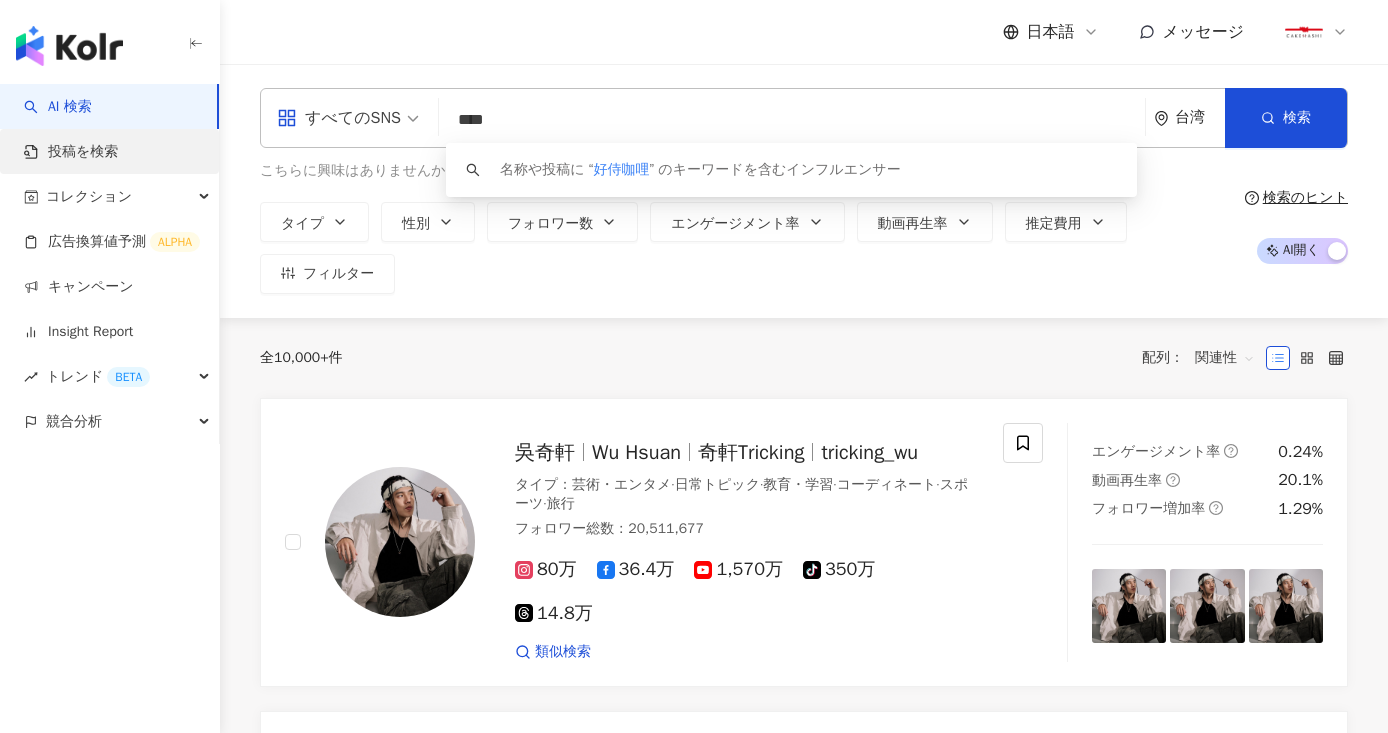 type on "****" 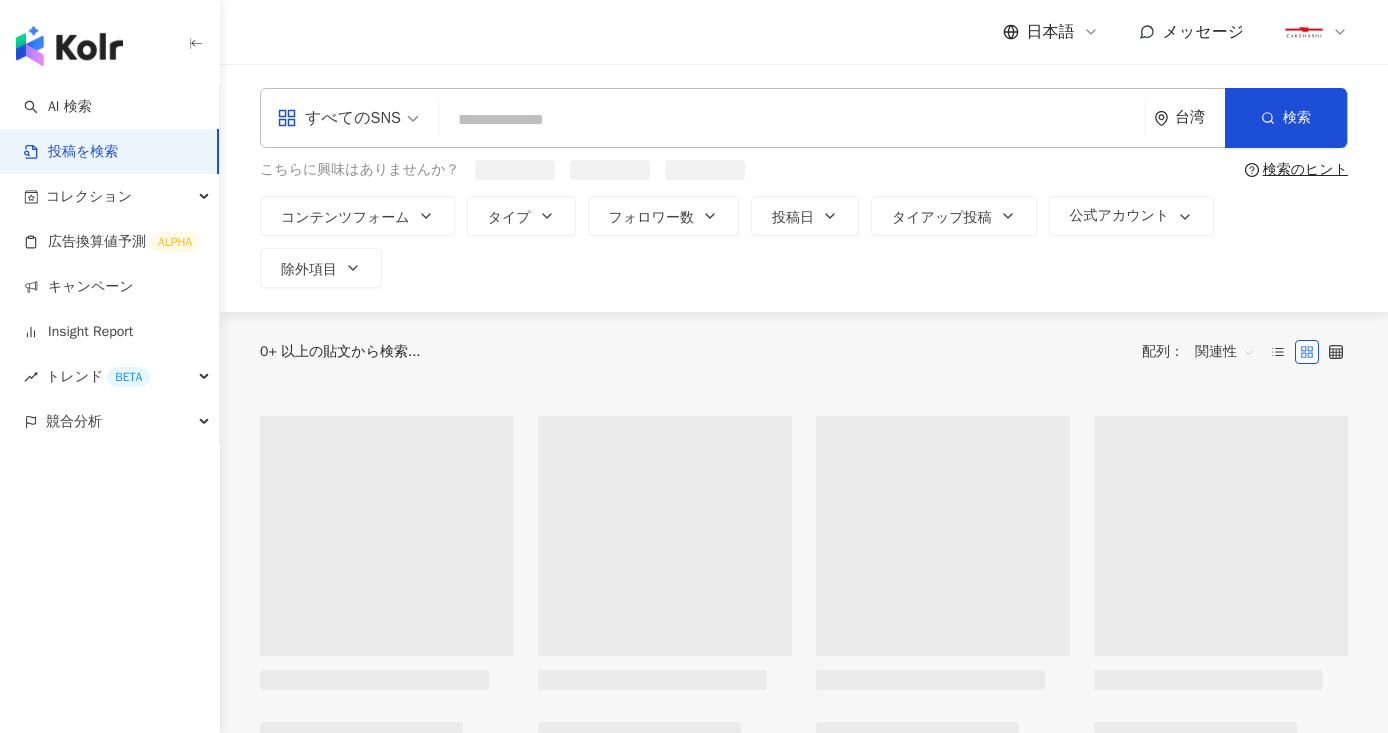 click at bounding box center (792, 119) 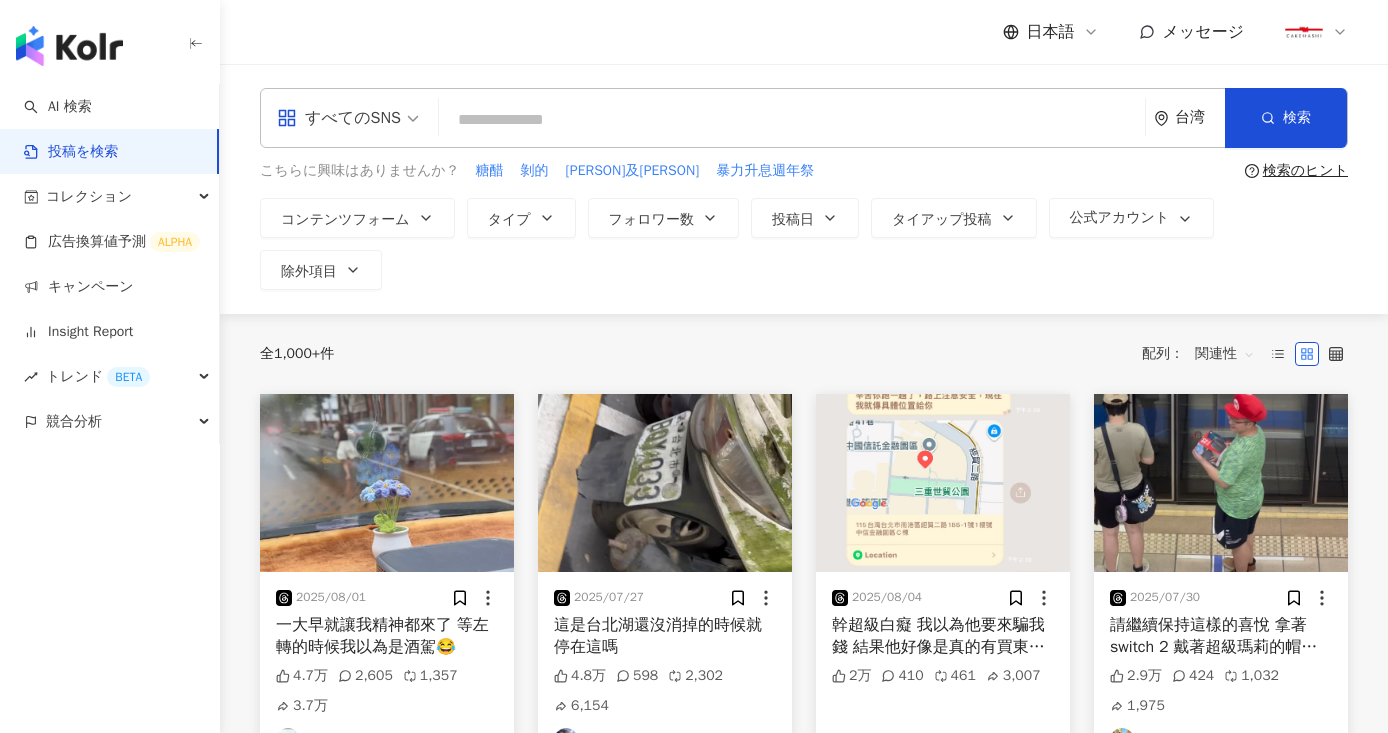 paste on "****" 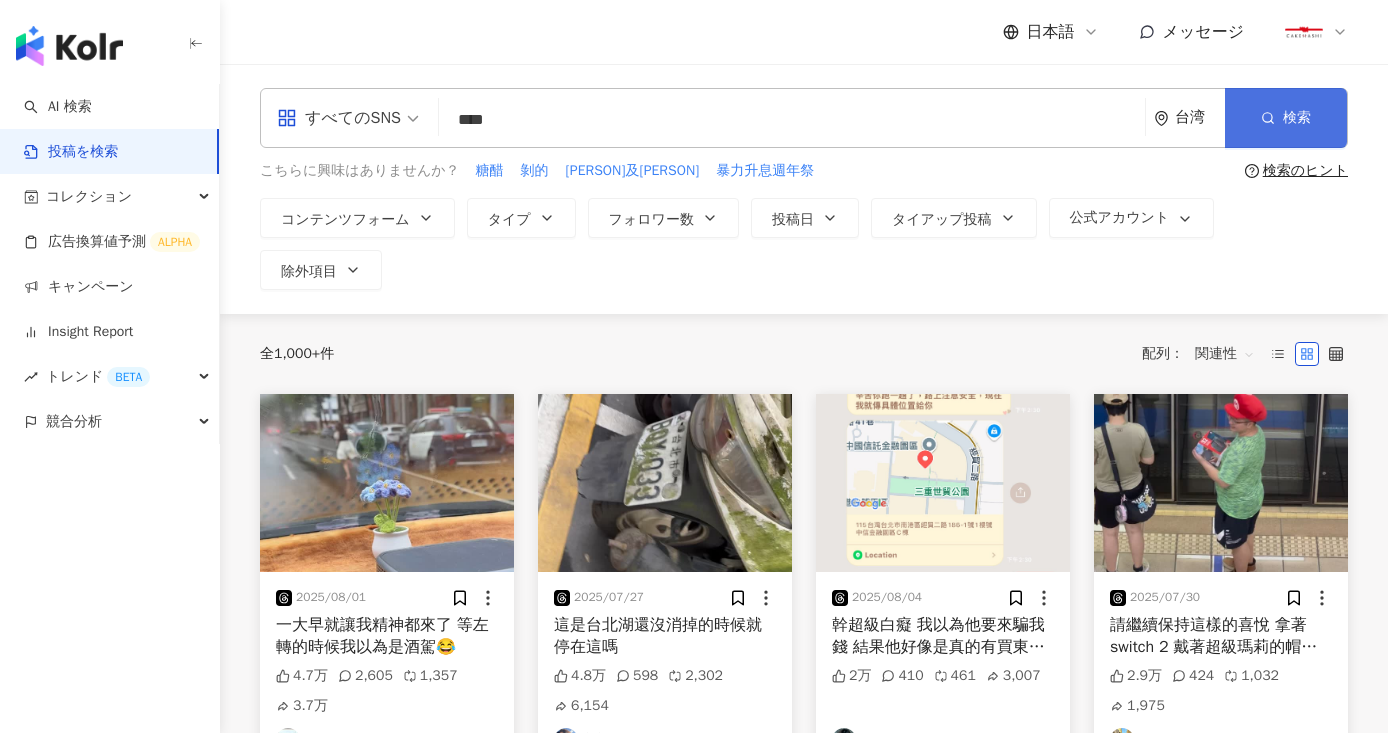 type on "****" 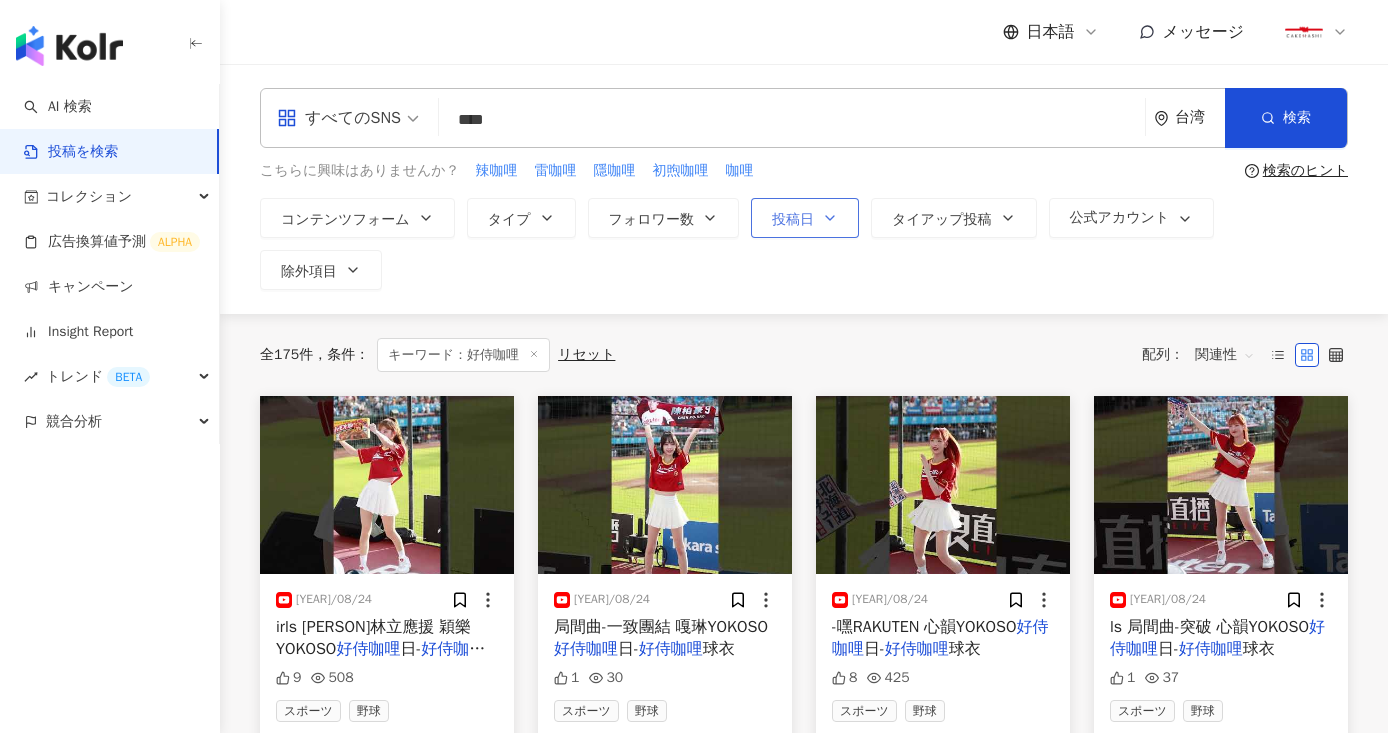 click on "投稿日" at bounding box center (793, 220) 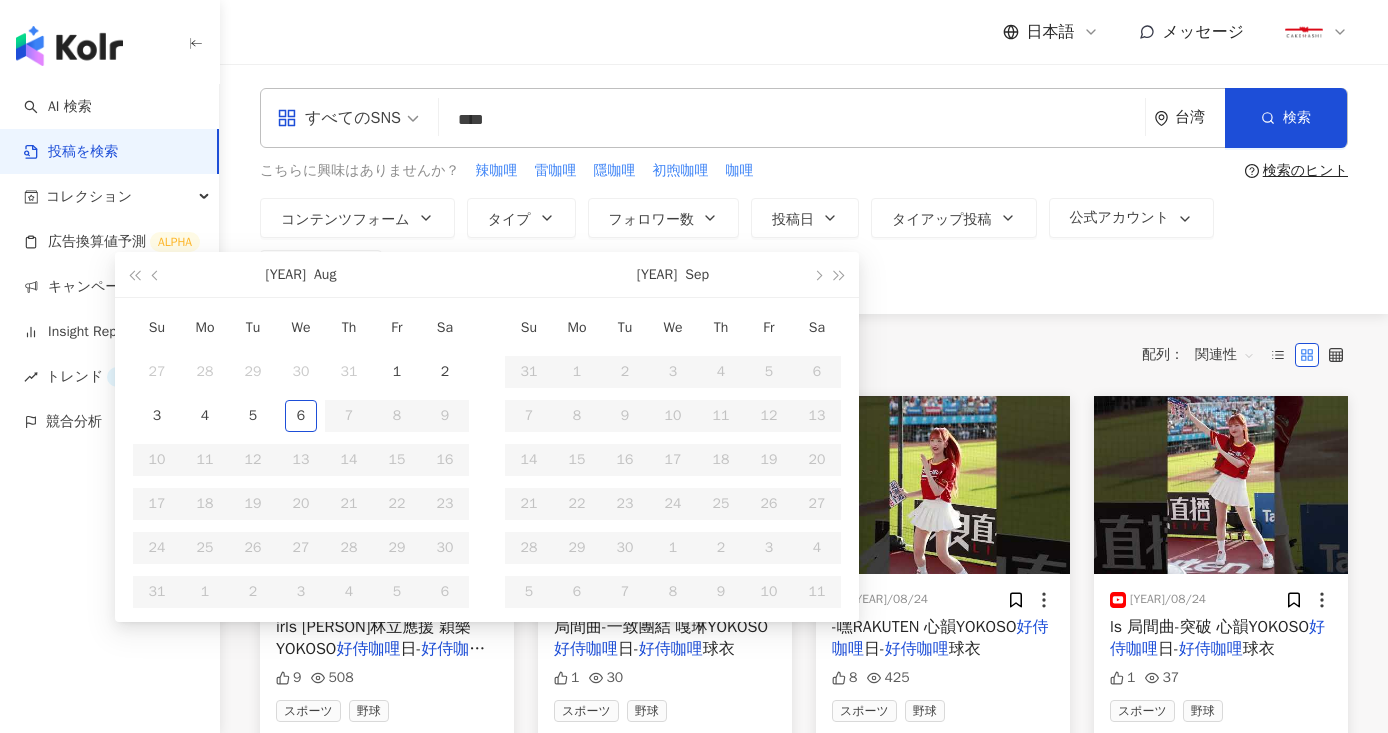 type on "**********" 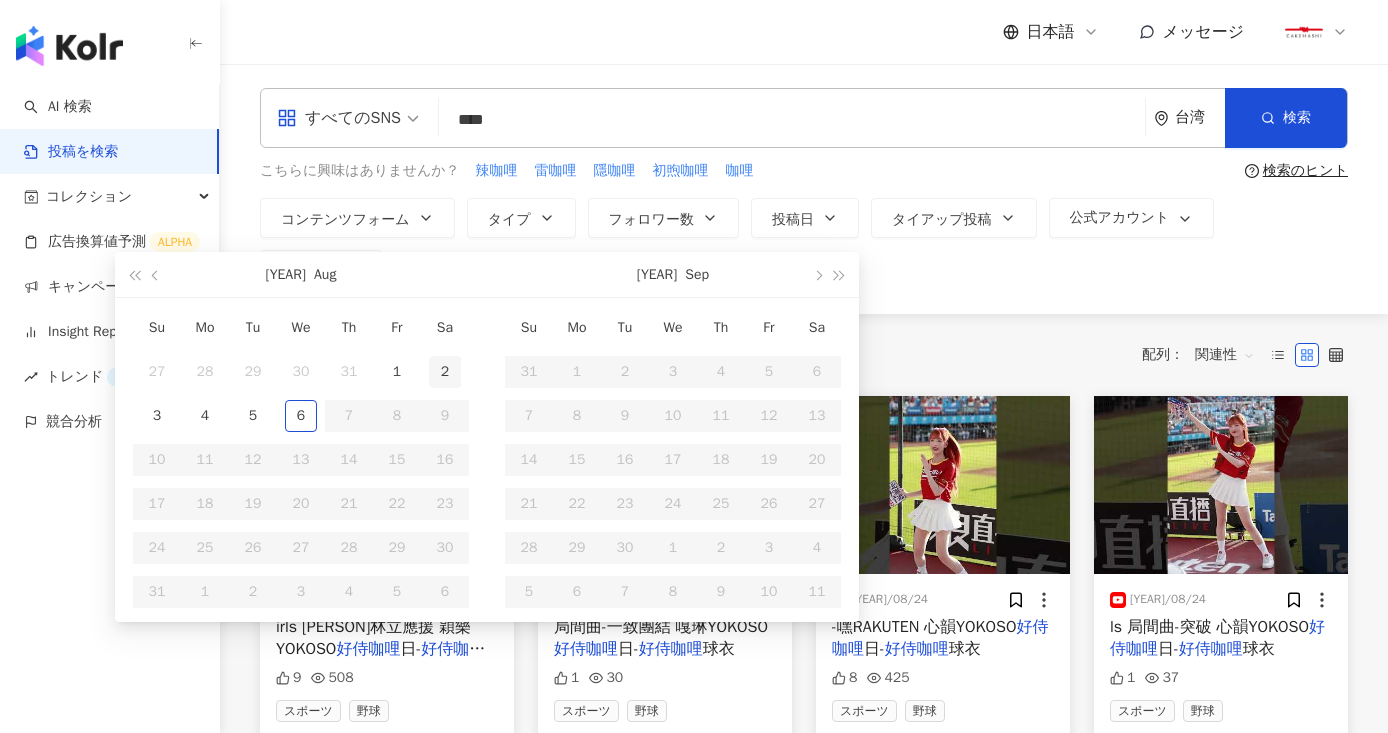 type on "**********" 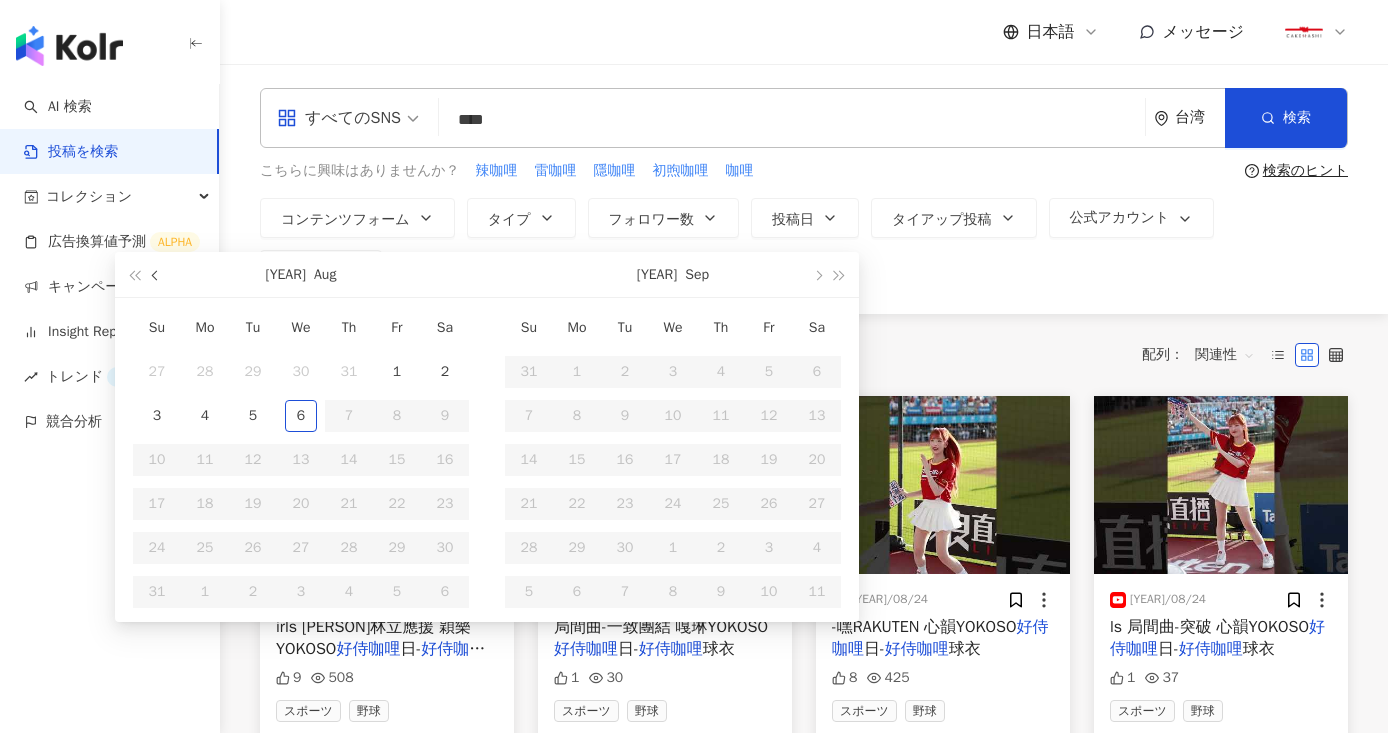 click at bounding box center (156, 274) 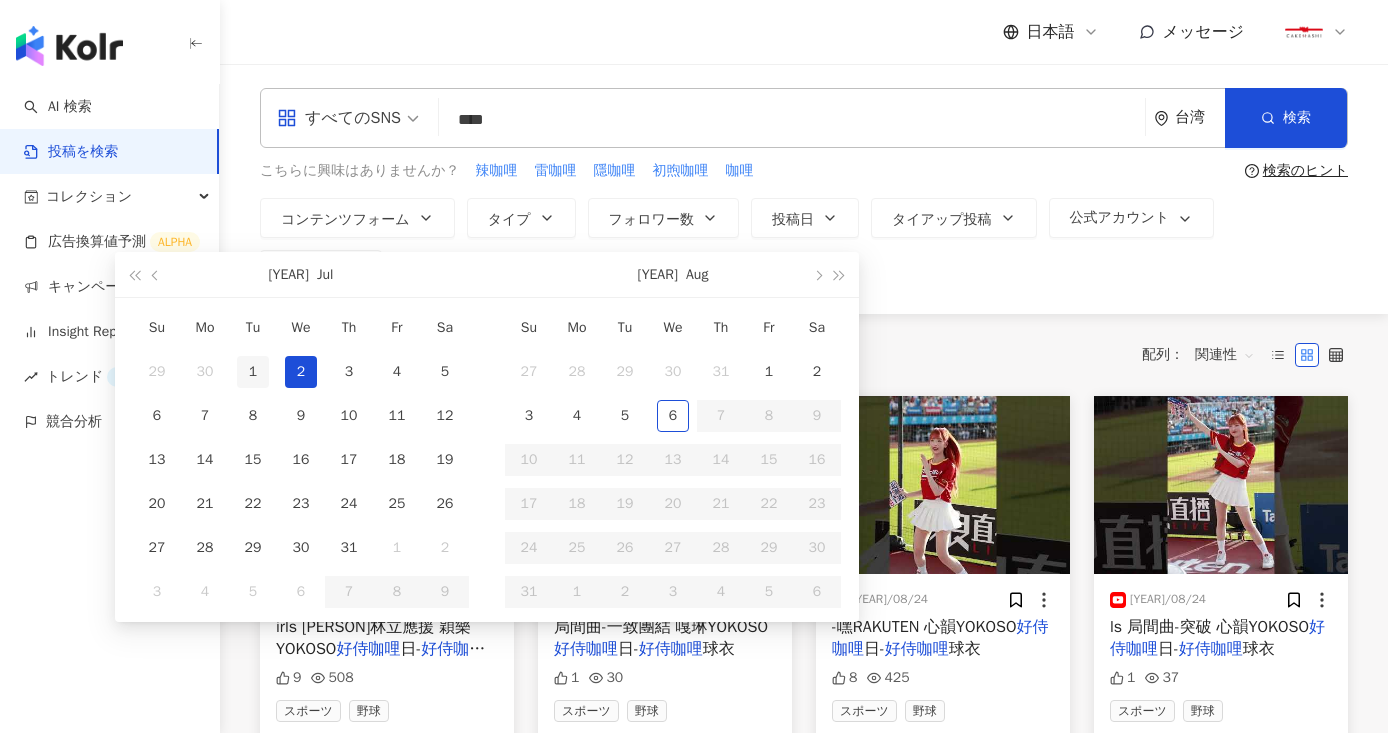 type on "**********" 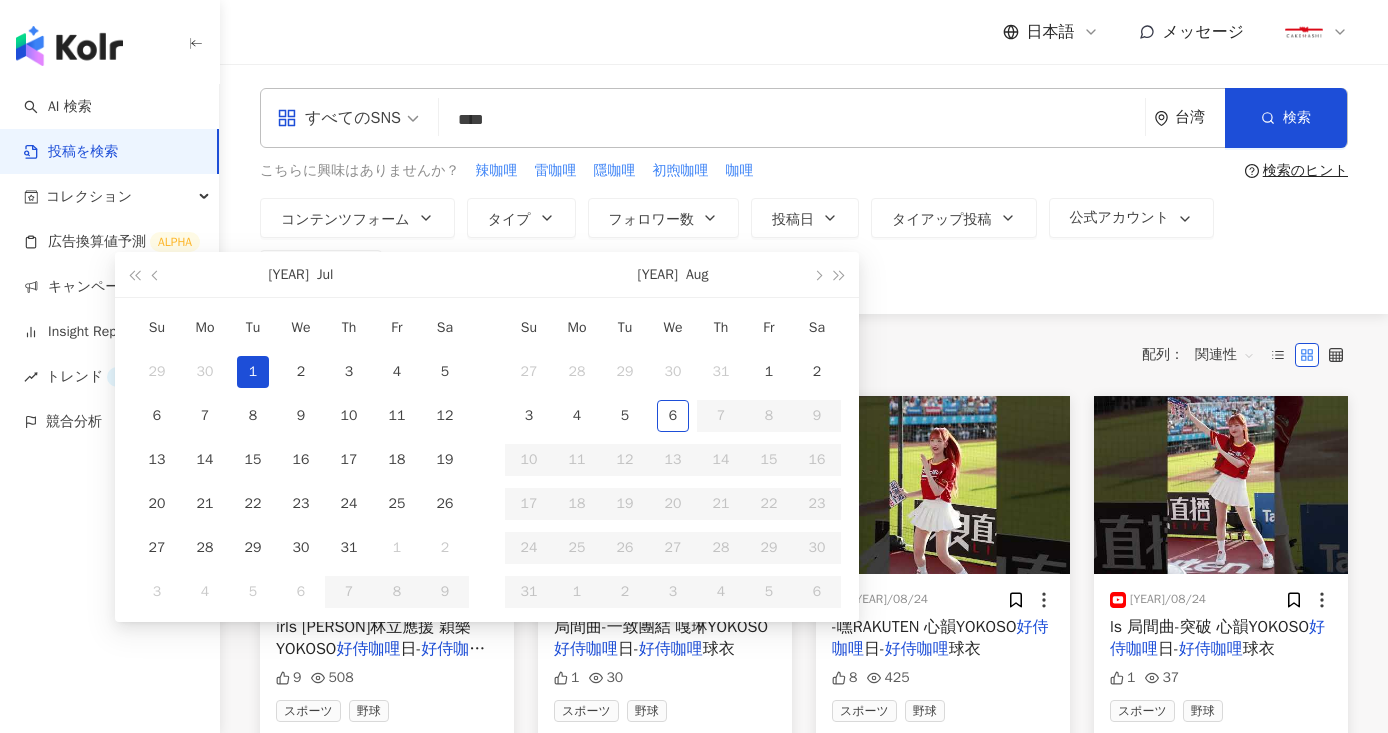 click on "1" at bounding box center [253, 372] 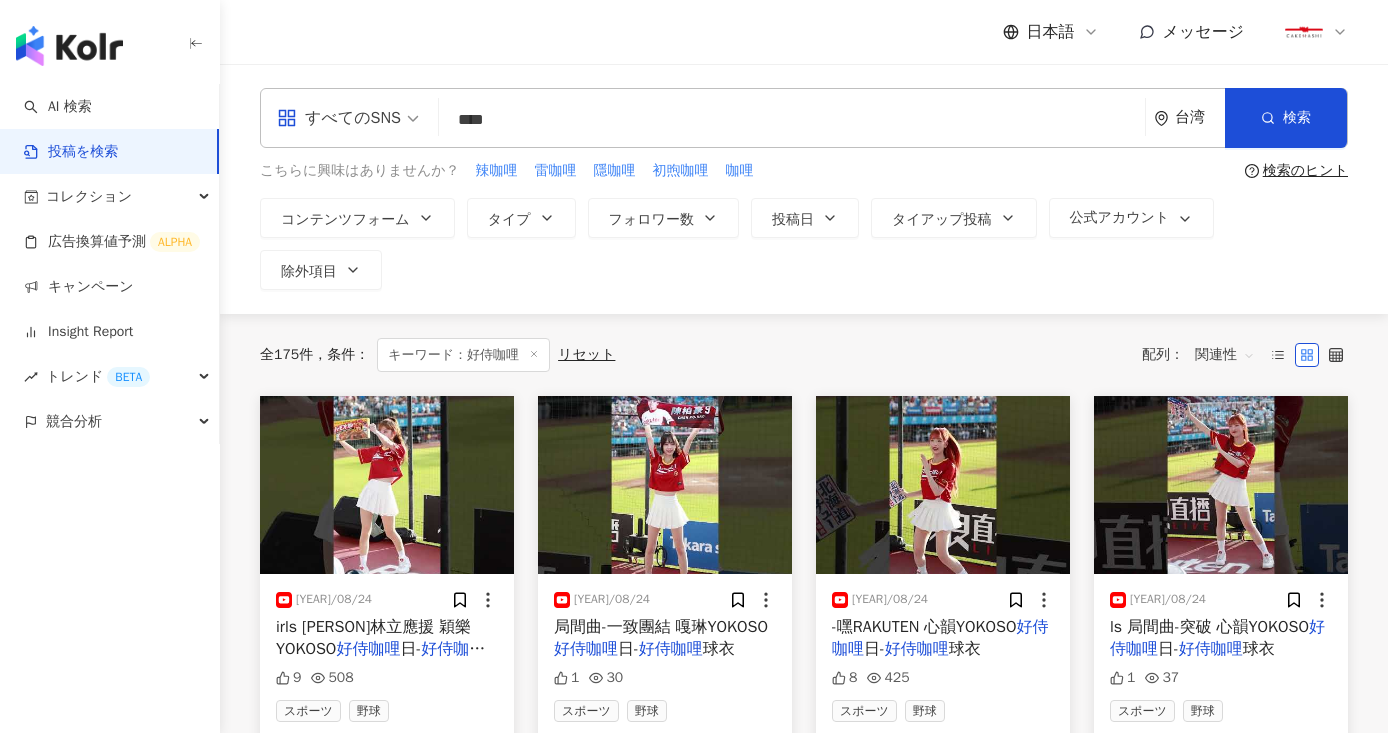 type on "**********" 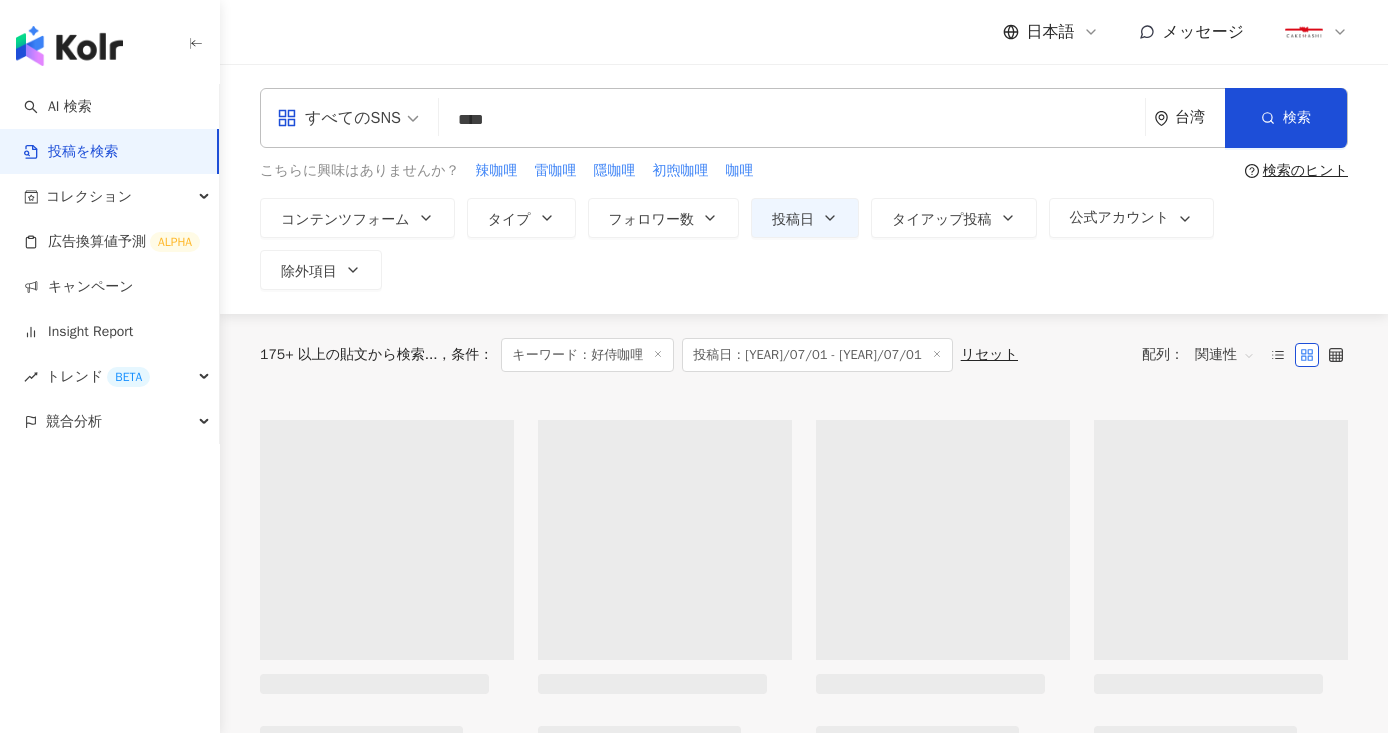 type 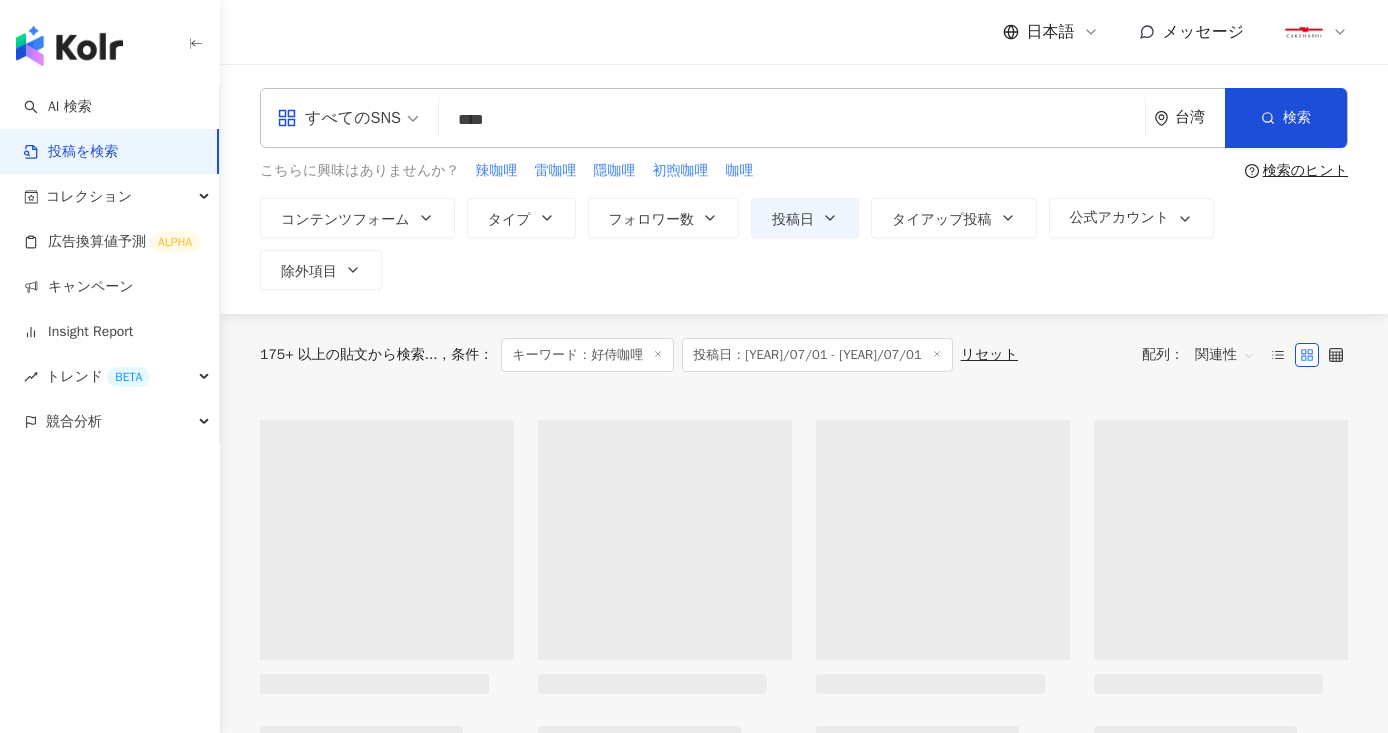 type 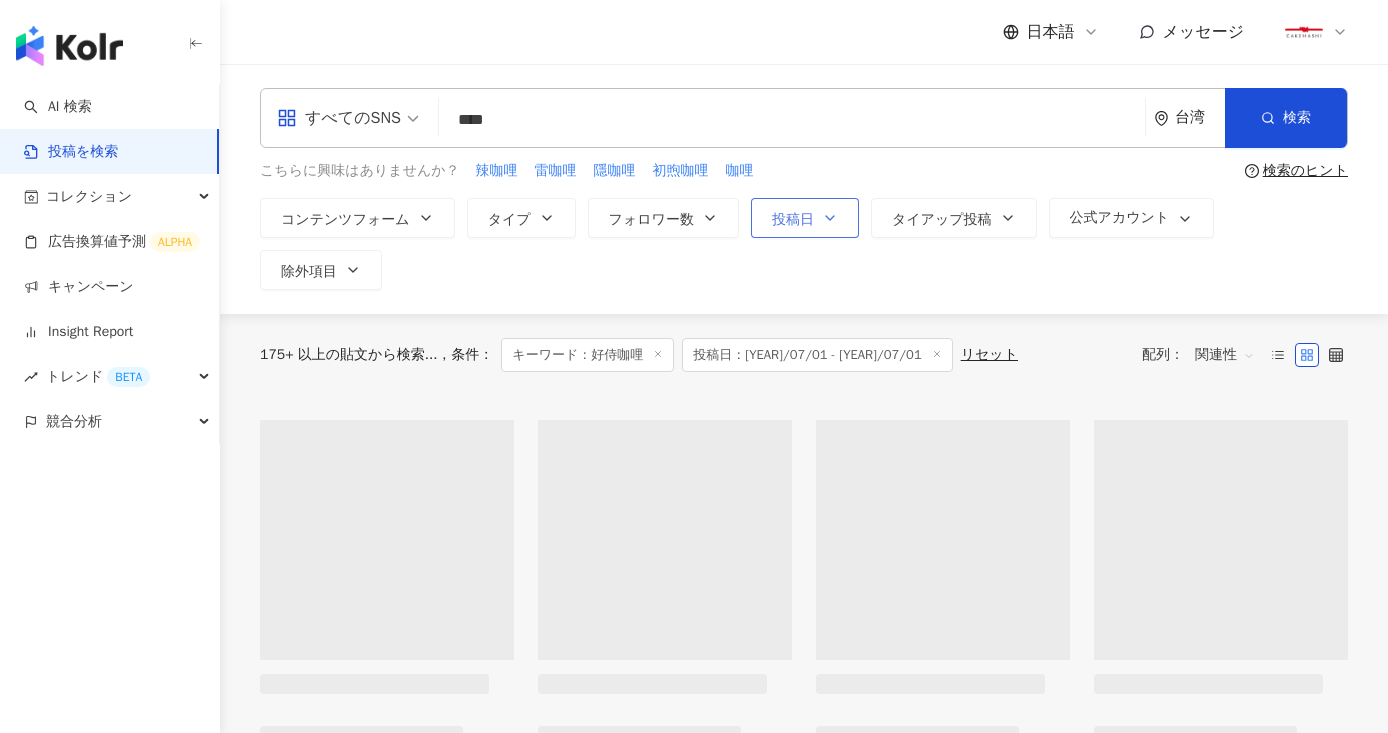 type on "**********" 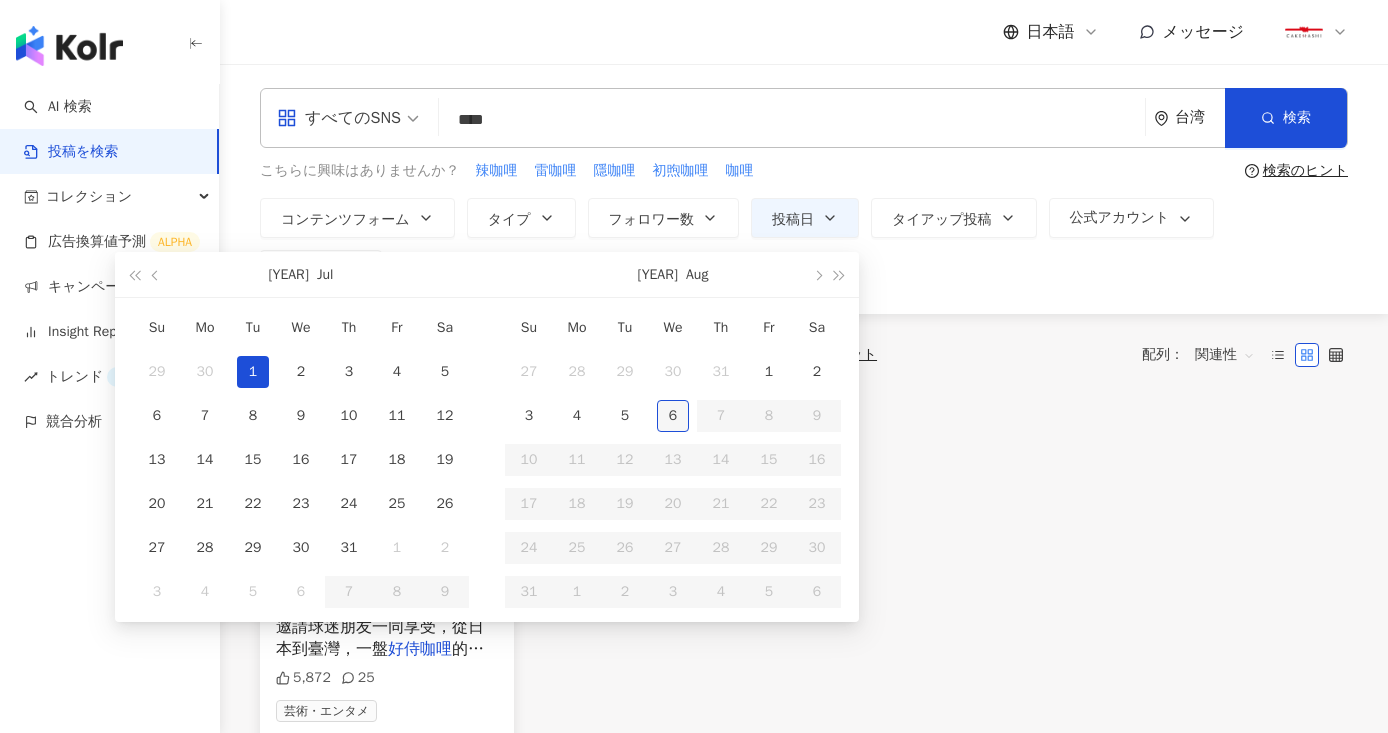 type on "**********" 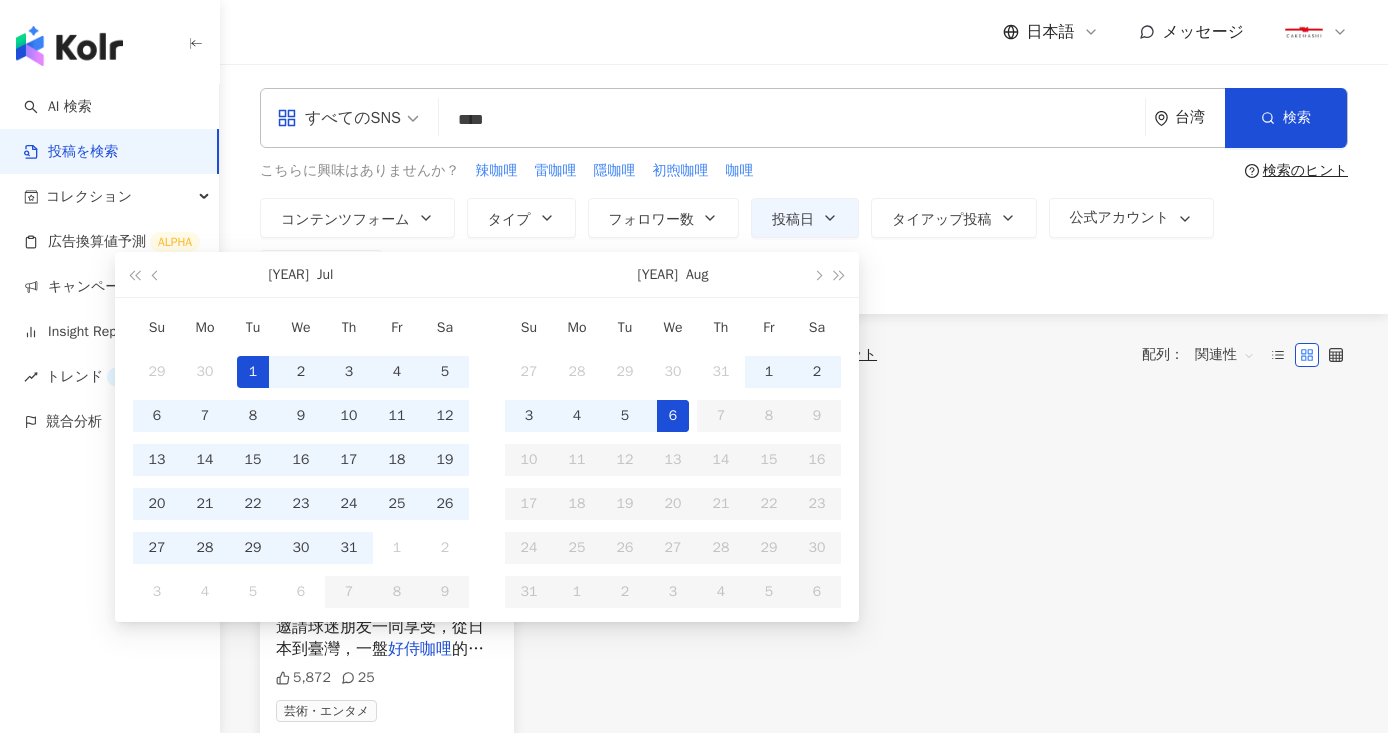 click on "6" at bounding box center [673, 416] 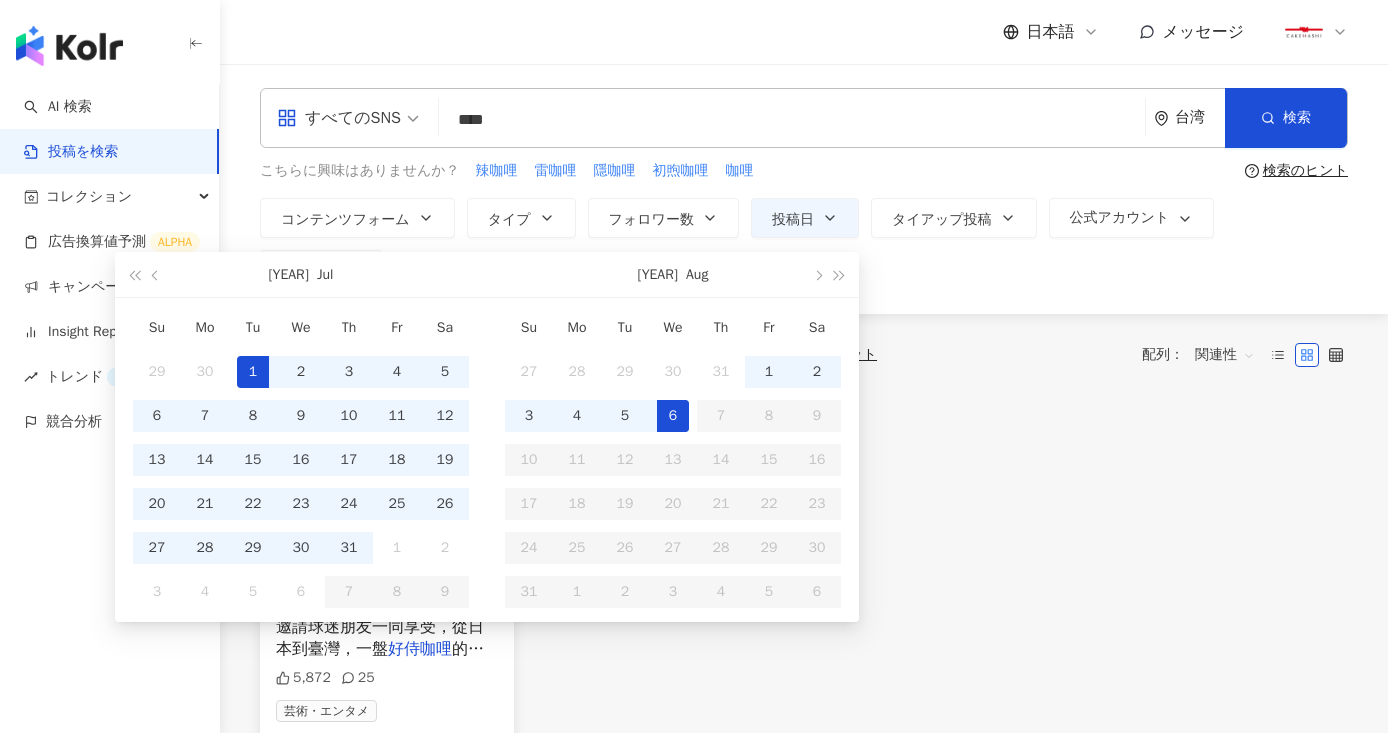 scroll, scrollTop: 0, scrollLeft: 59, axis: horizontal 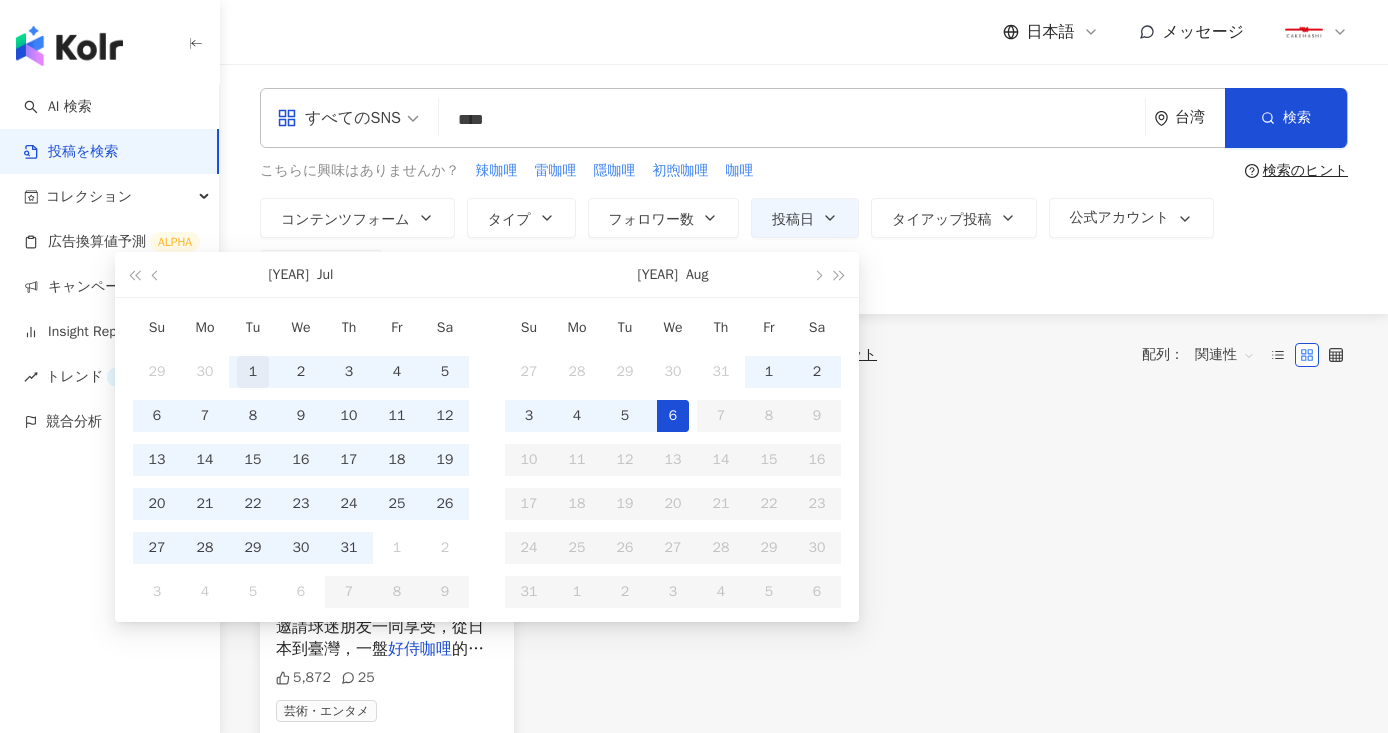 type on "**********" 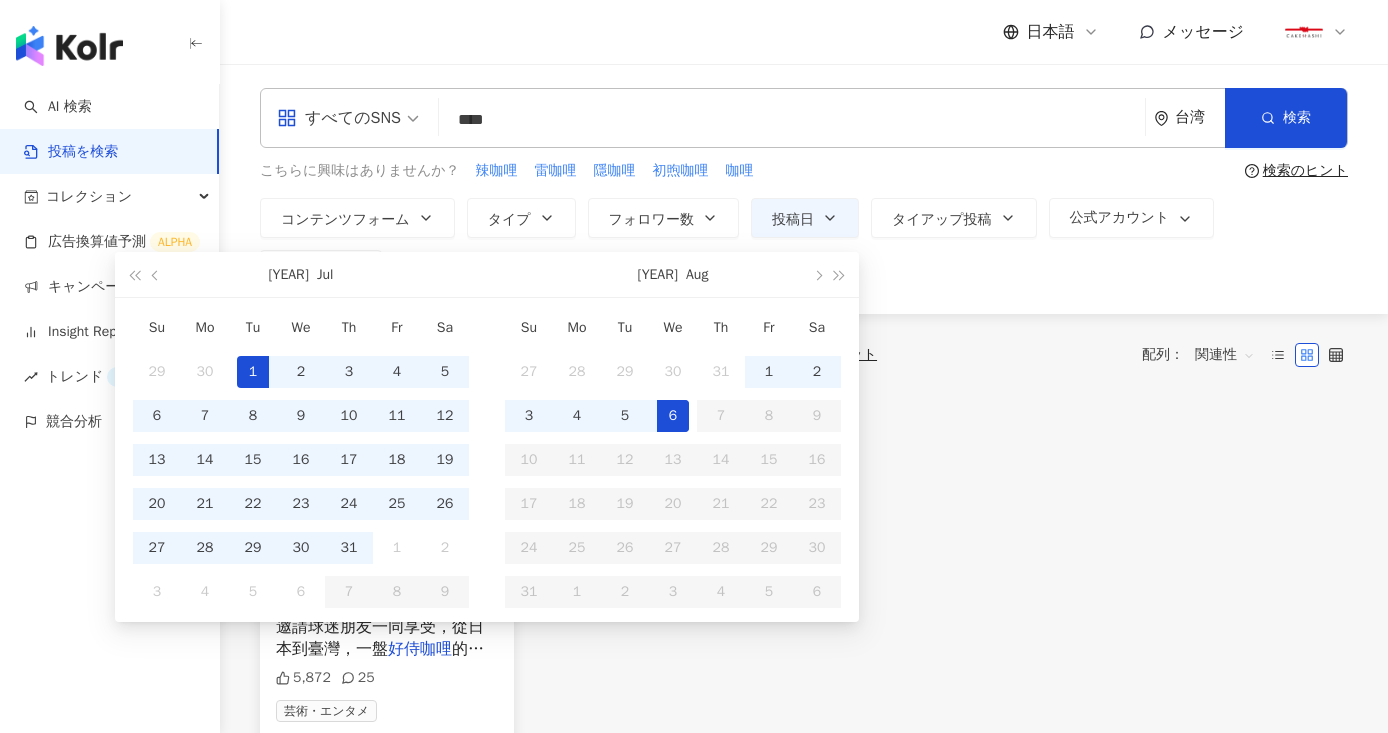 click on "1" at bounding box center [253, 372] 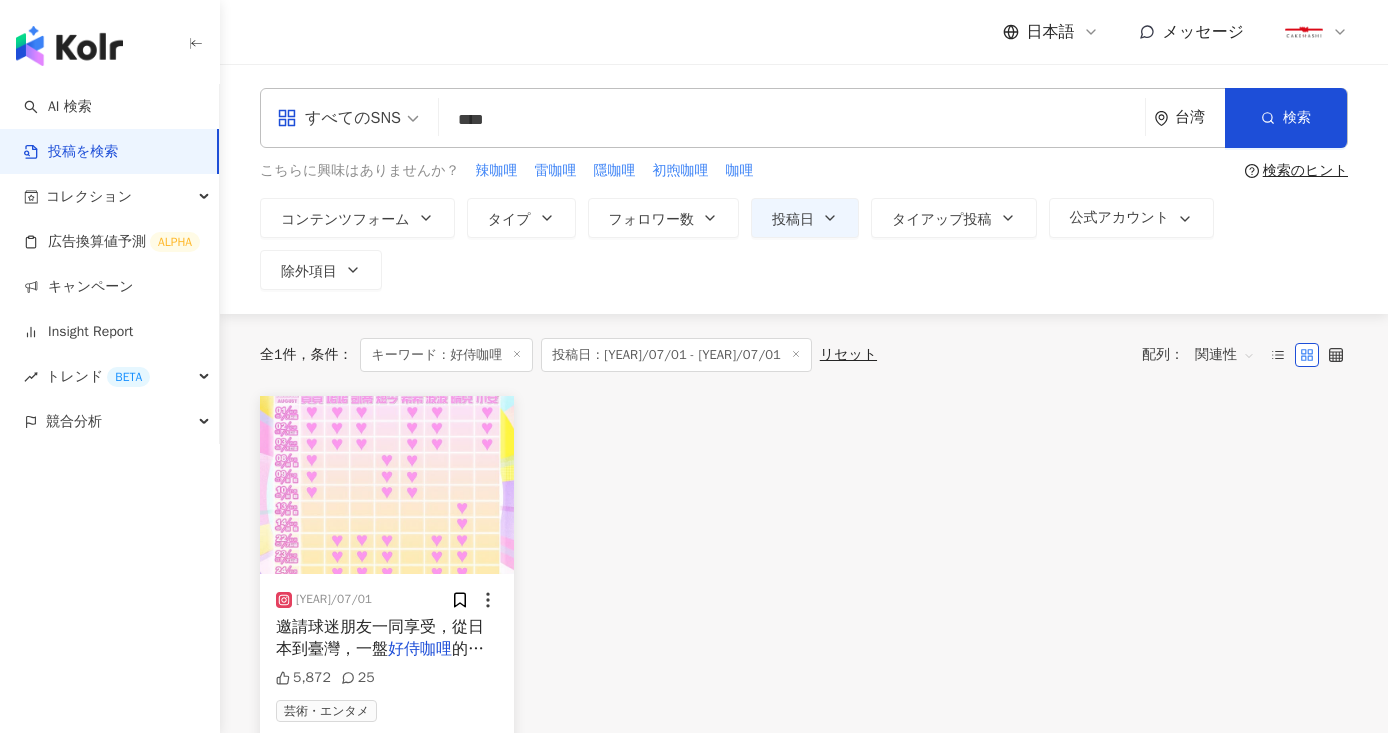 type on "**********" 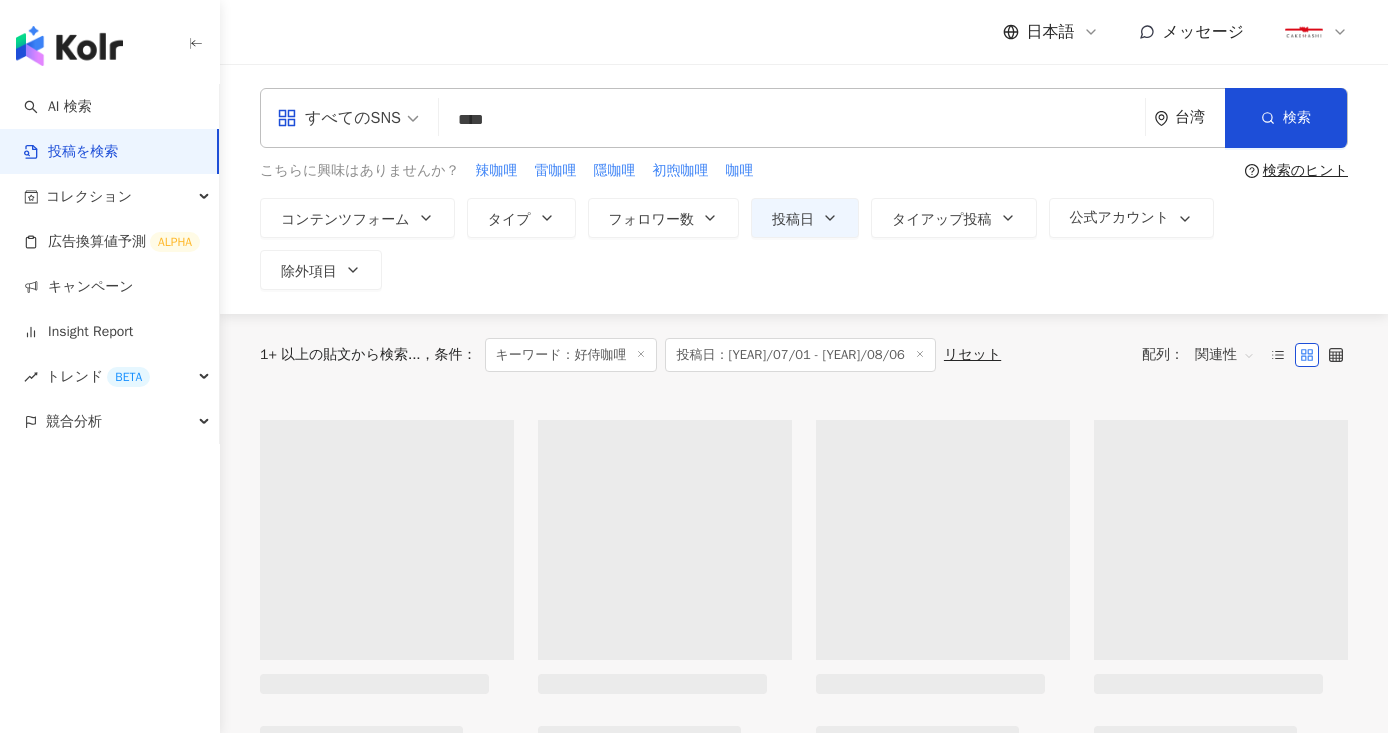 type on "**********" 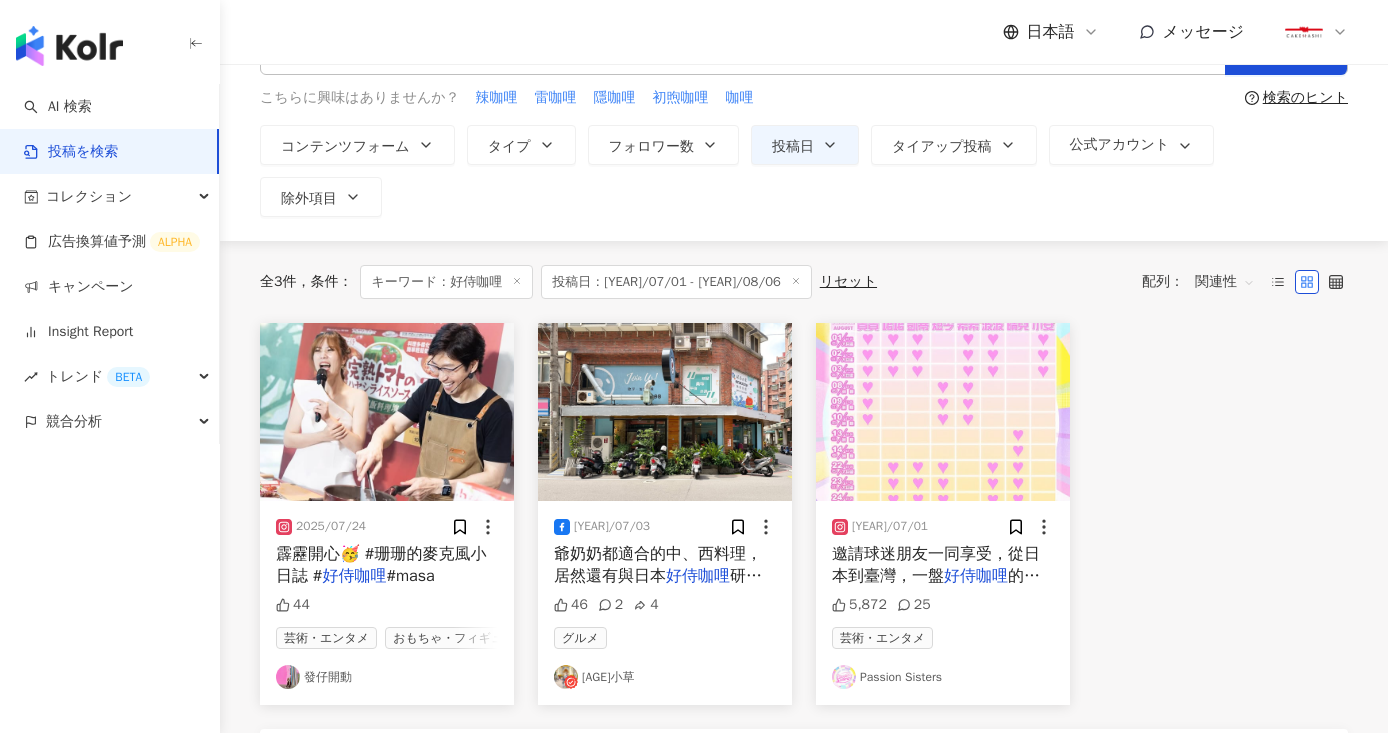 scroll, scrollTop: 0, scrollLeft: 0, axis: both 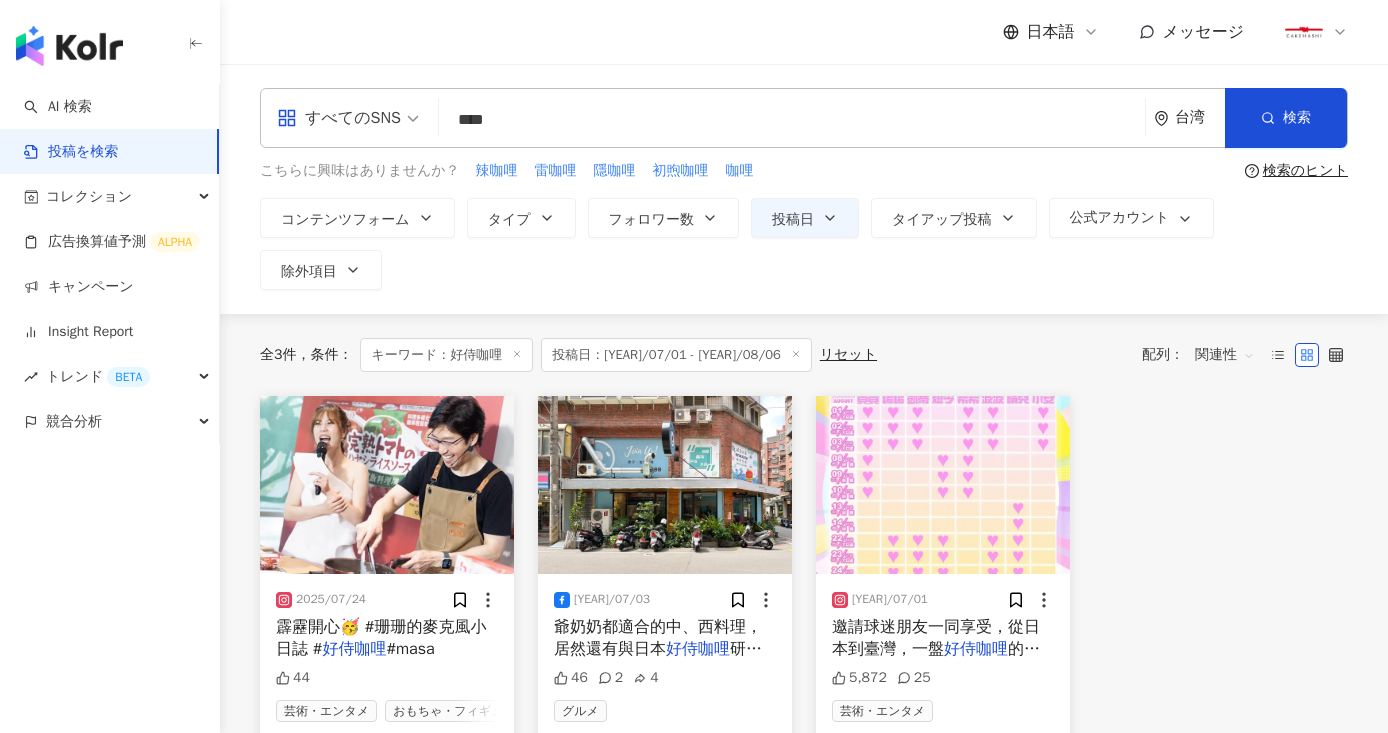 click on "****" at bounding box center (792, 119) 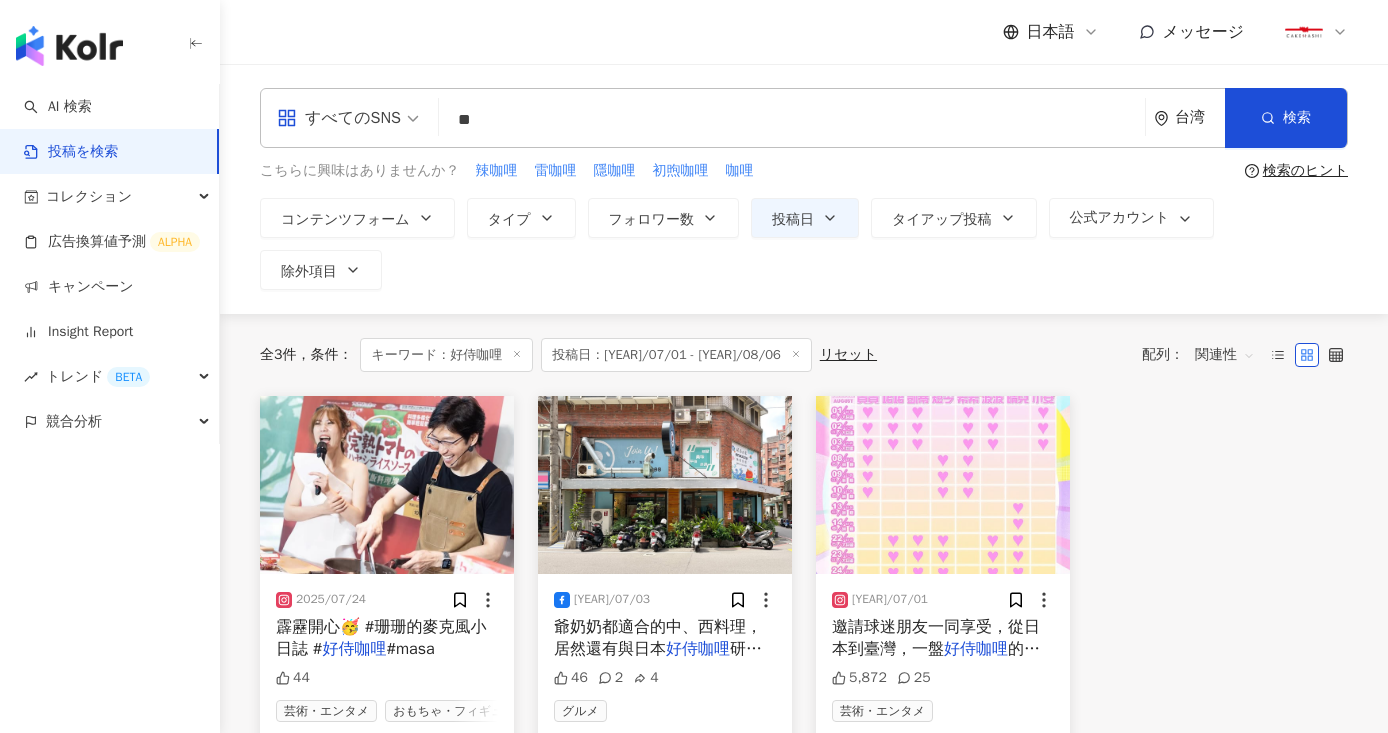 click on "関連性" at bounding box center [1225, 355] 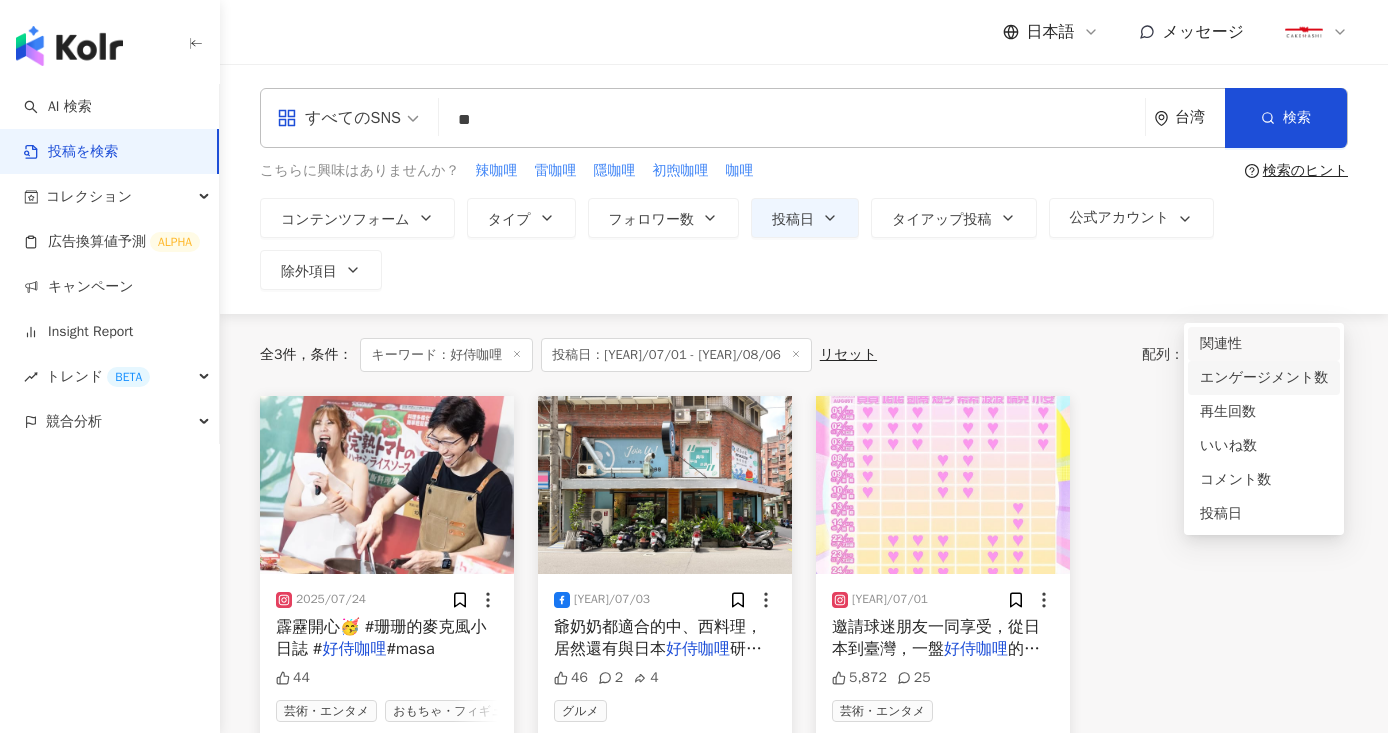 click on "エンゲージメント数" at bounding box center [1264, 378] 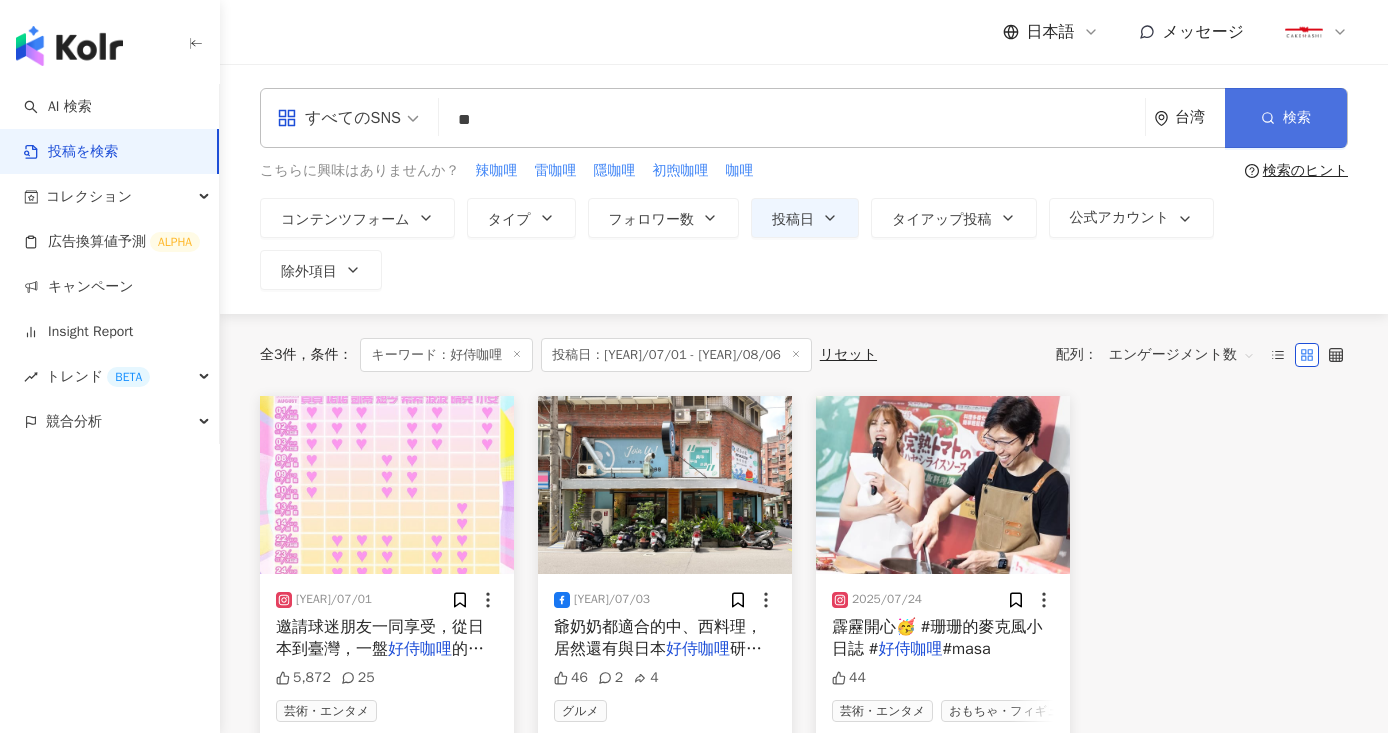 click on "検索" at bounding box center (1286, 118) 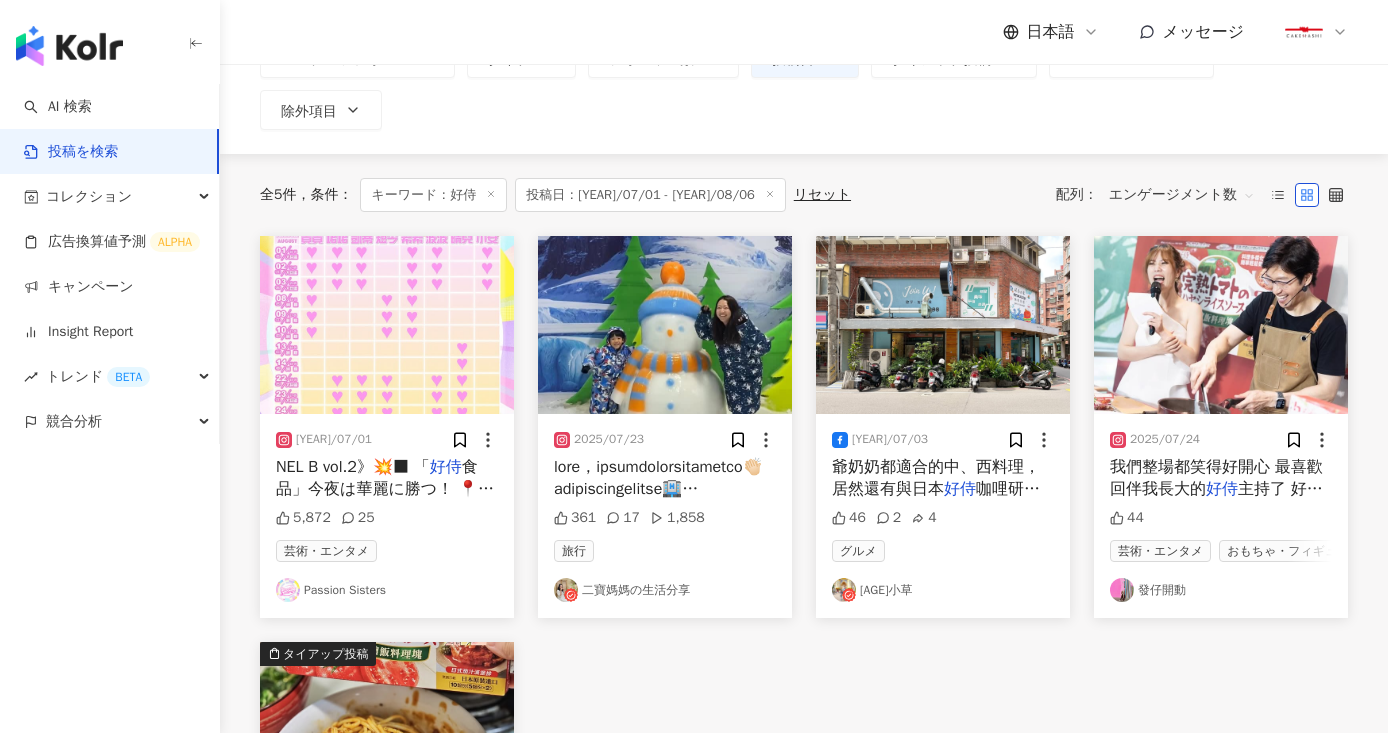 scroll, scrollTop: 144, scrollLeft: 0, axis: vertical 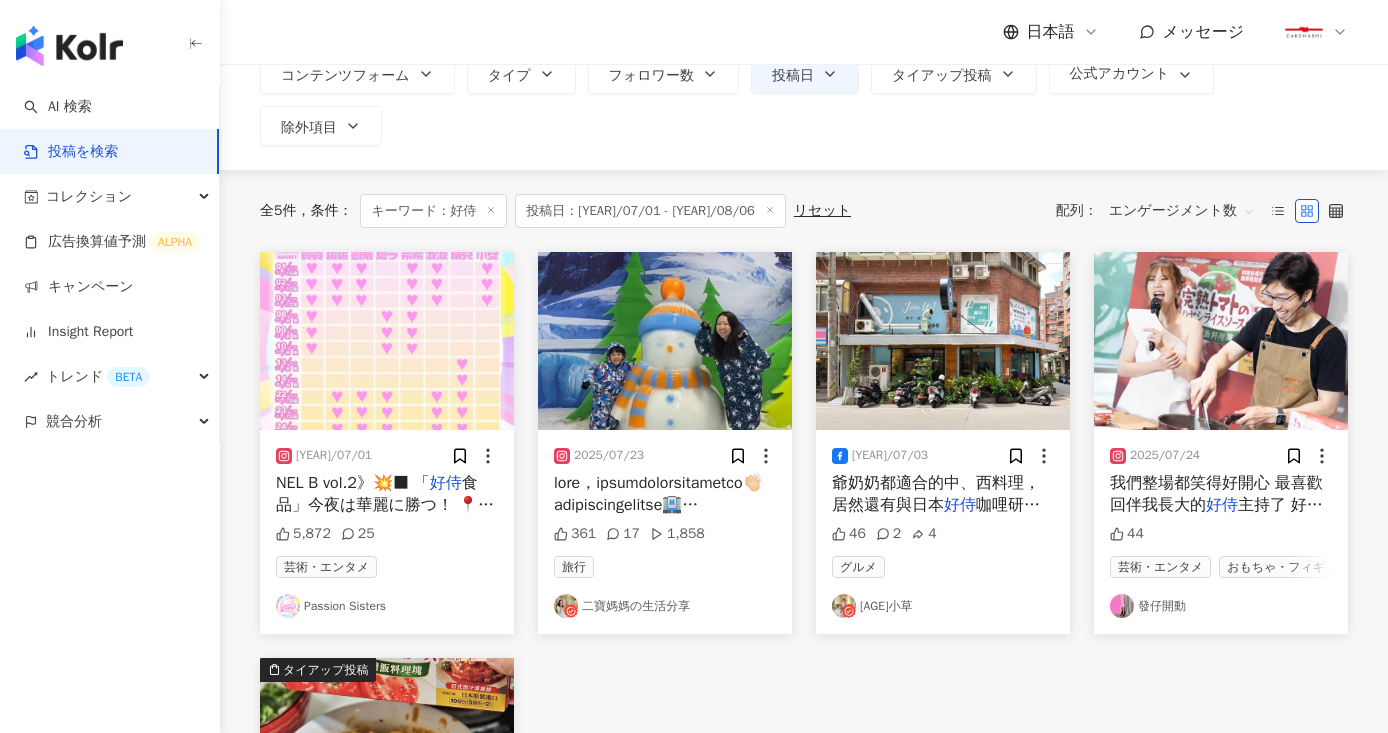 click at bounding box center (387, 341) 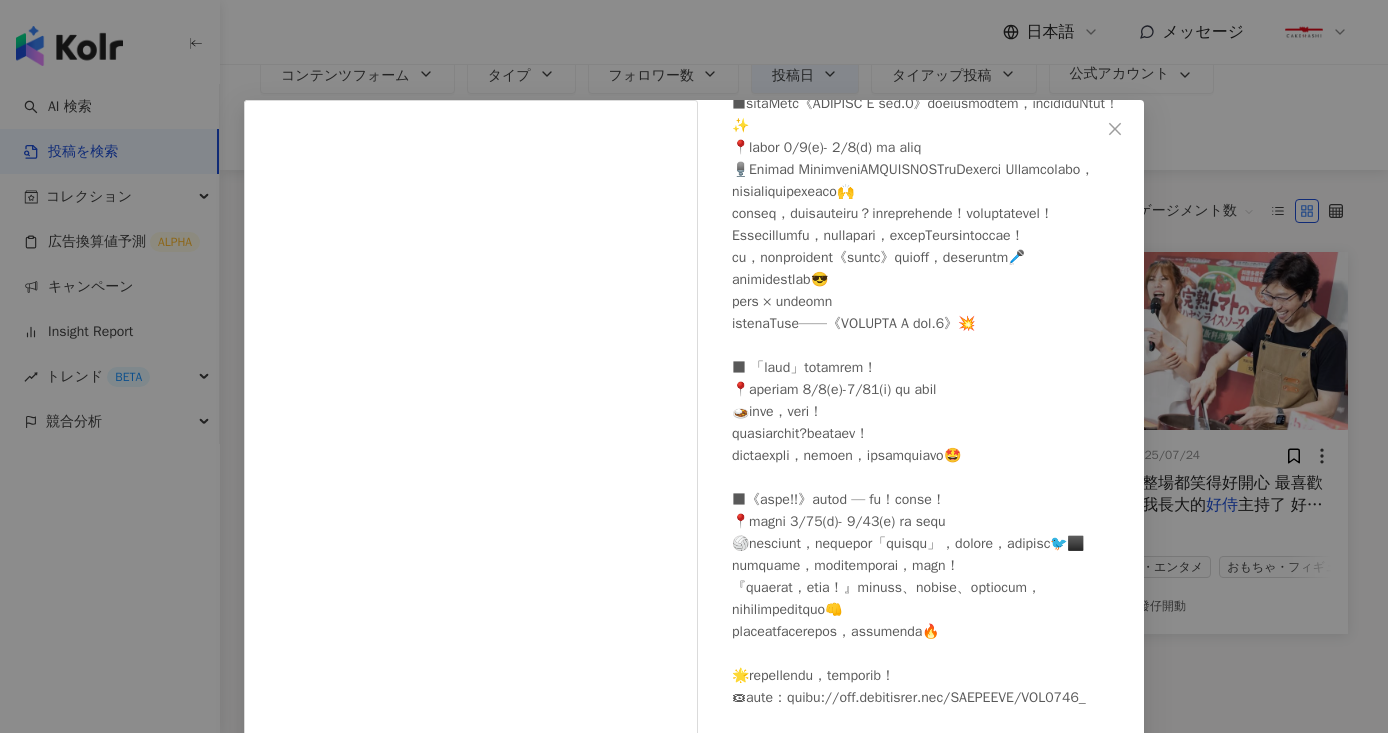scroll, scrollTop: 290, scrollLeft: 0, axis: vertical 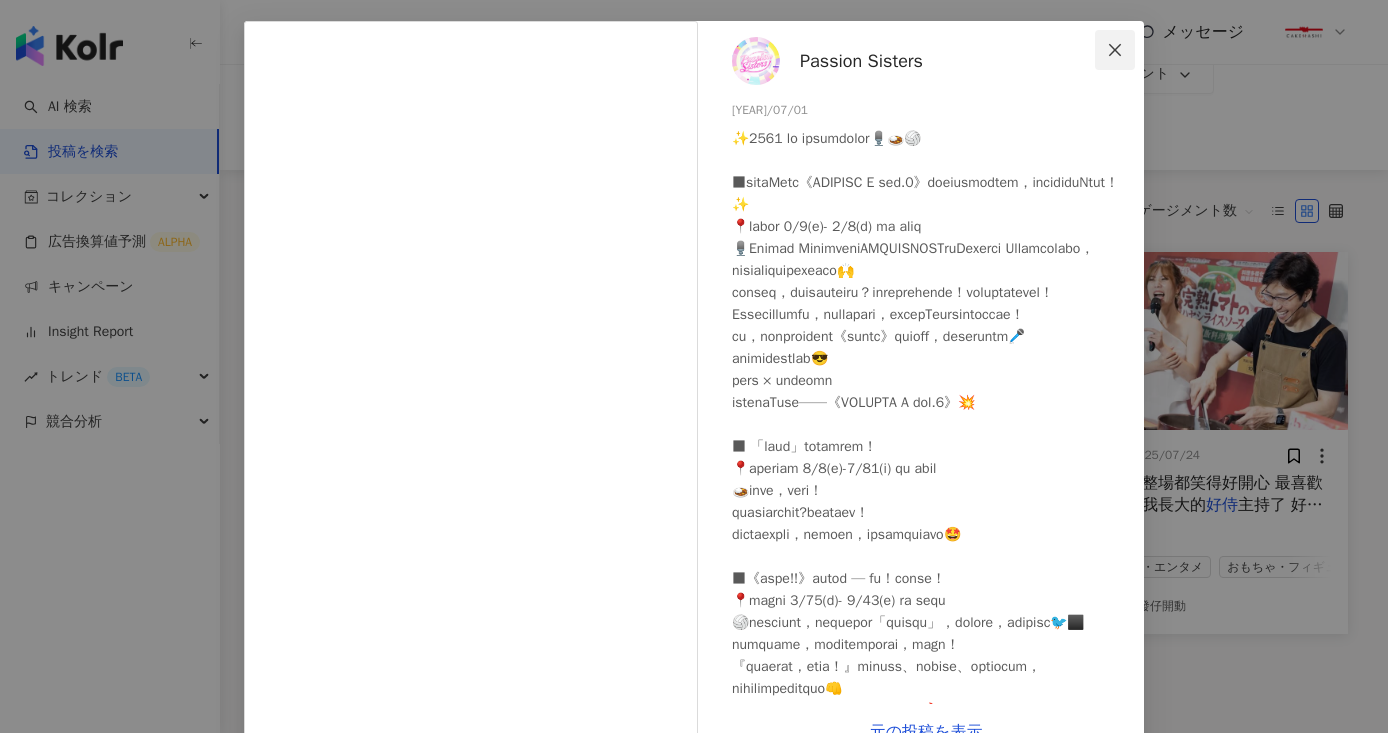 click 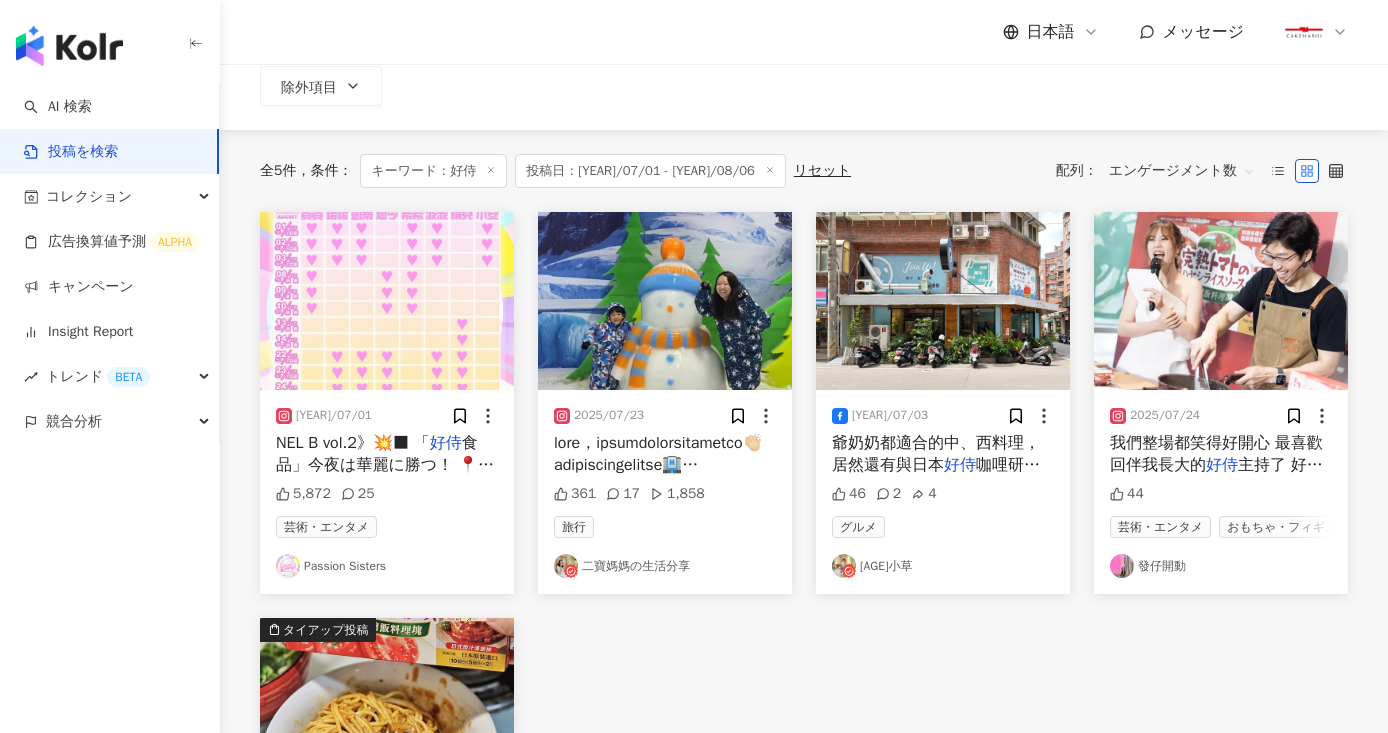 scroll, scrollTop: 187, scrollLeft: 0, axis: vertical 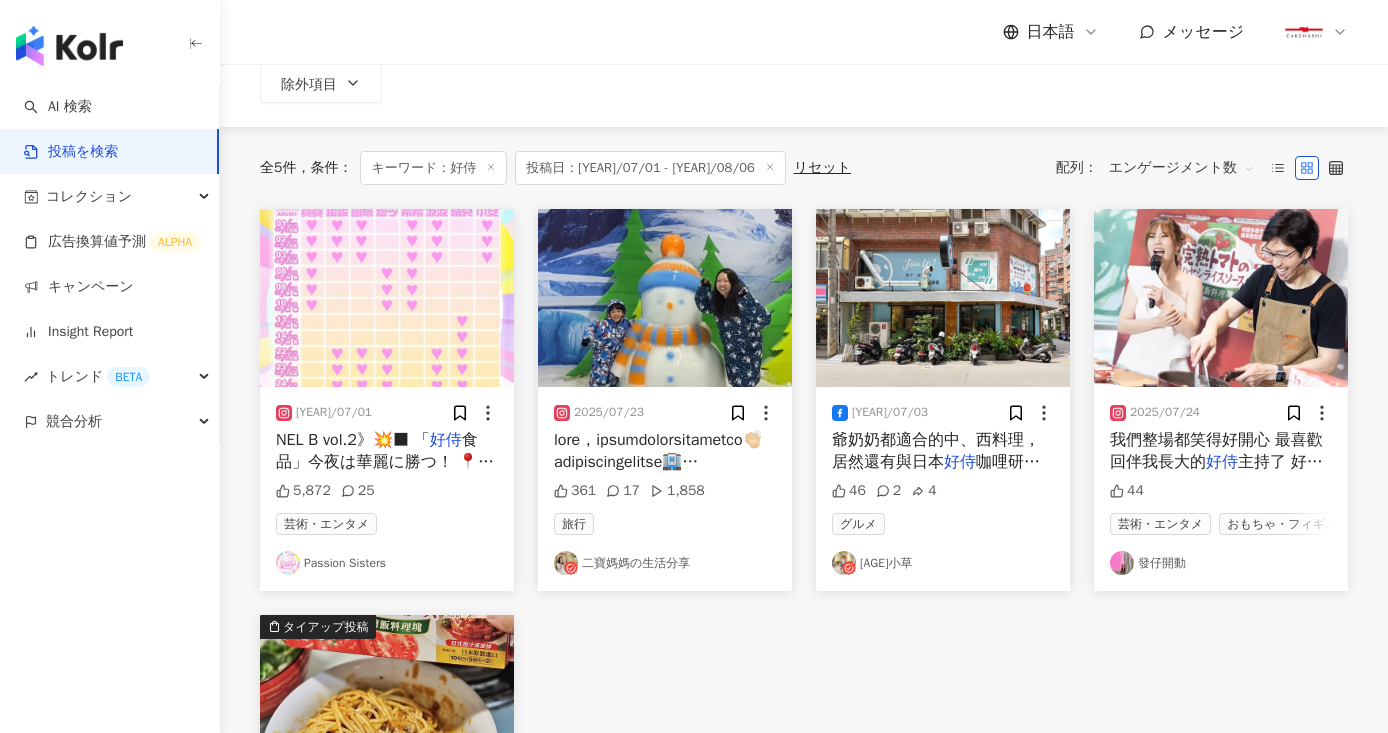 click at bounding box center [387, 298] 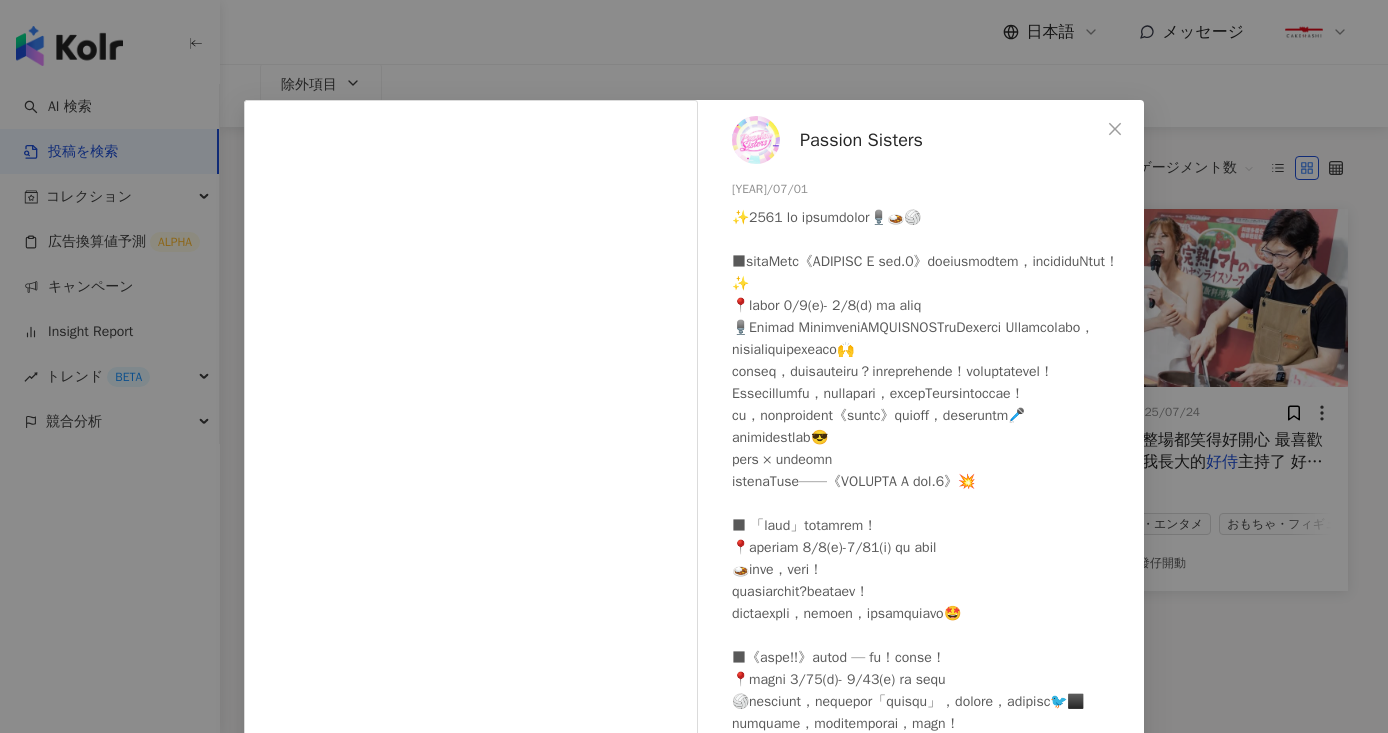 scroll, scrollTop: 290, scrollLeft: 0, axis: vertical 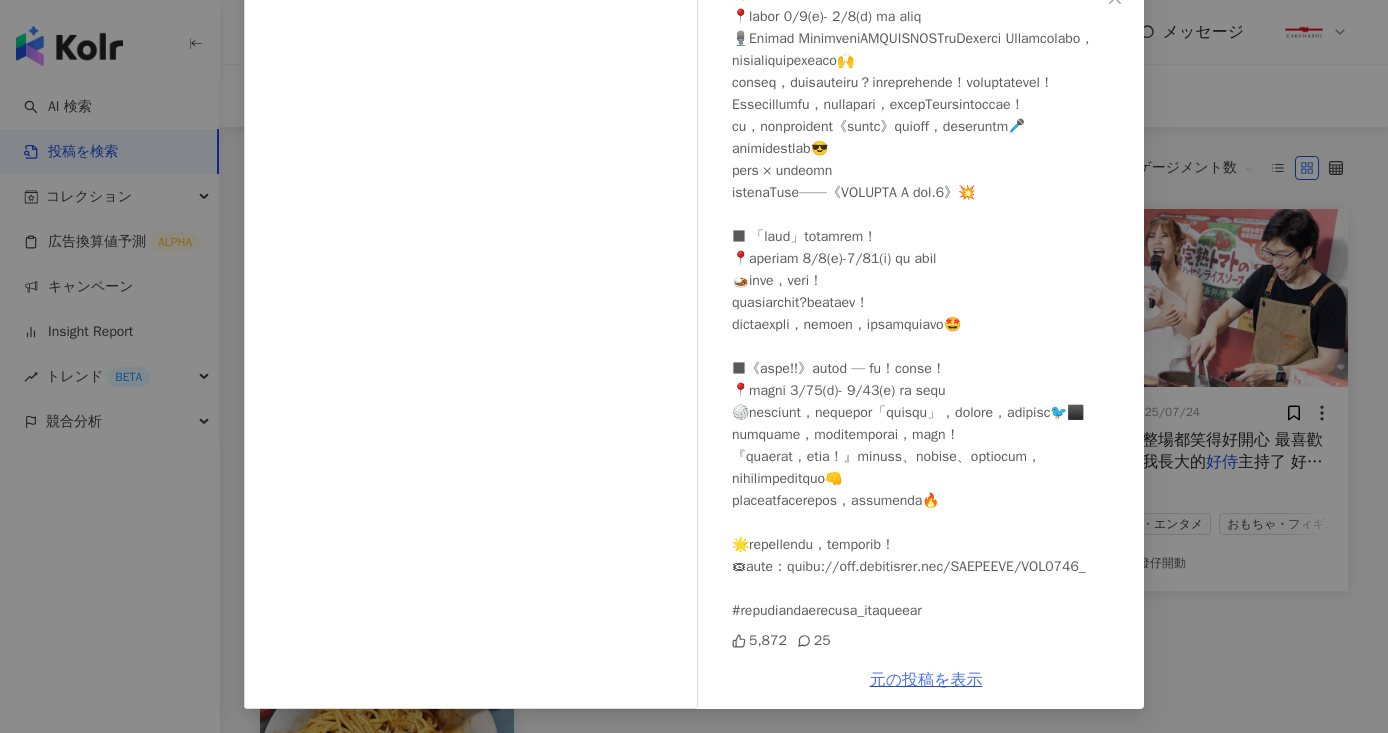 click on "元の投稿を表示" at bounding box center [926, 680] 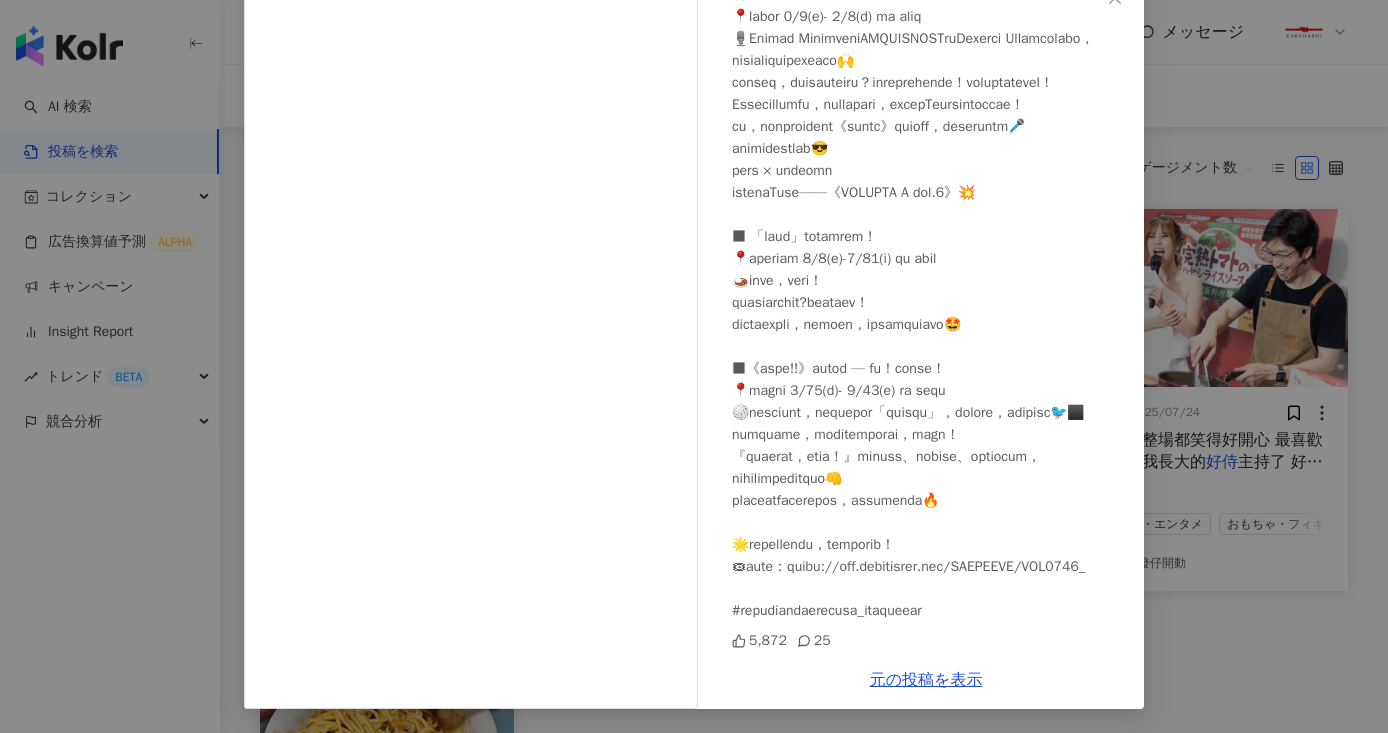 click on "Passion Sisters [YEAR]/07/01 5,872 25 元の投稿を表示" at bounding box center (694, 366) 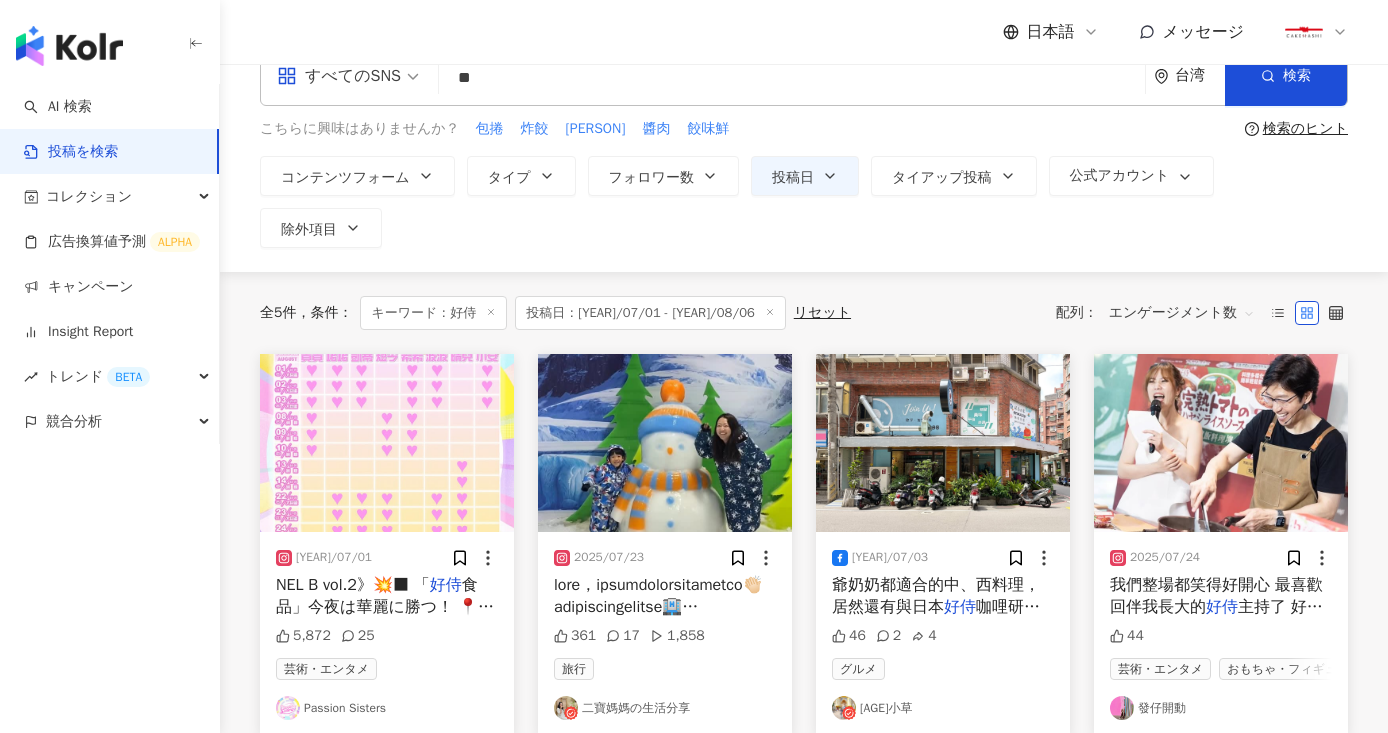 scroll, scrollTop: 20, scrollLeft: 0, axis: vertical 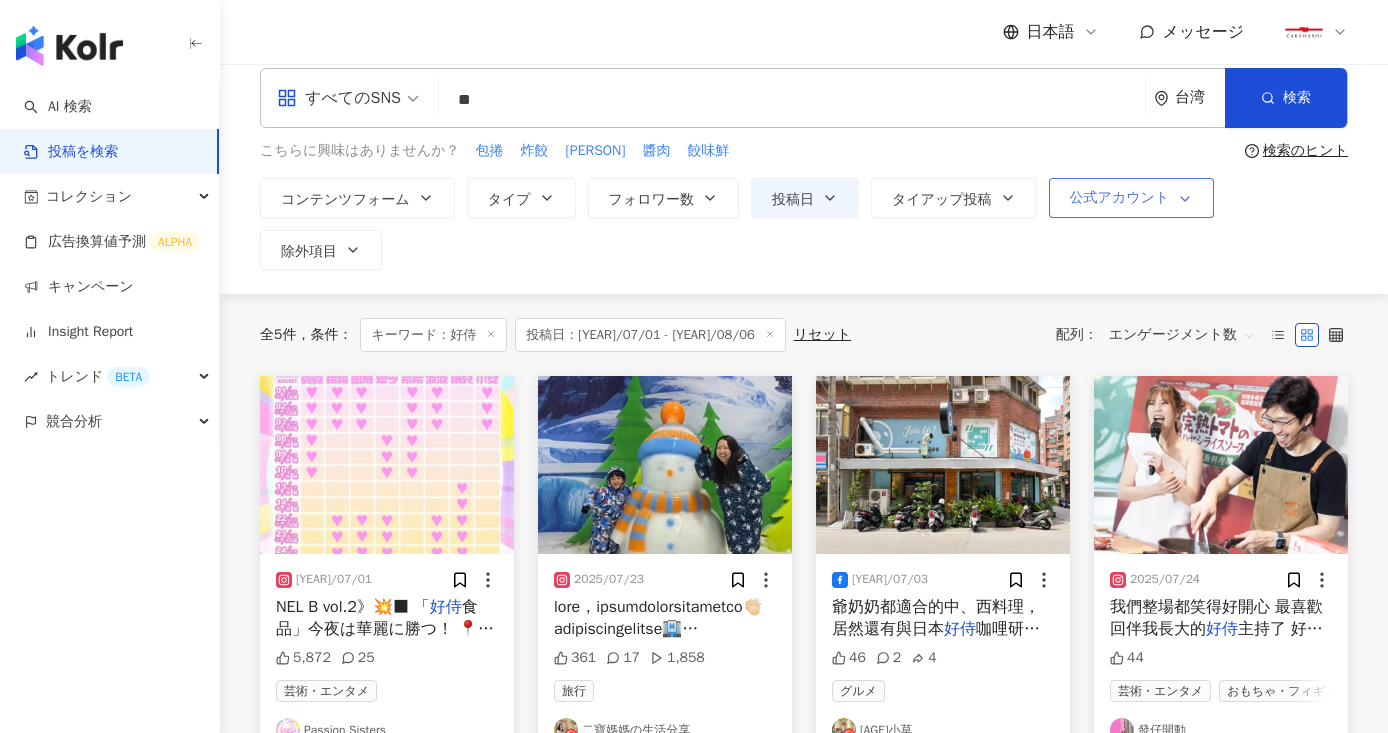 click on "公式アカウント" at bounding box center [1120, 198] 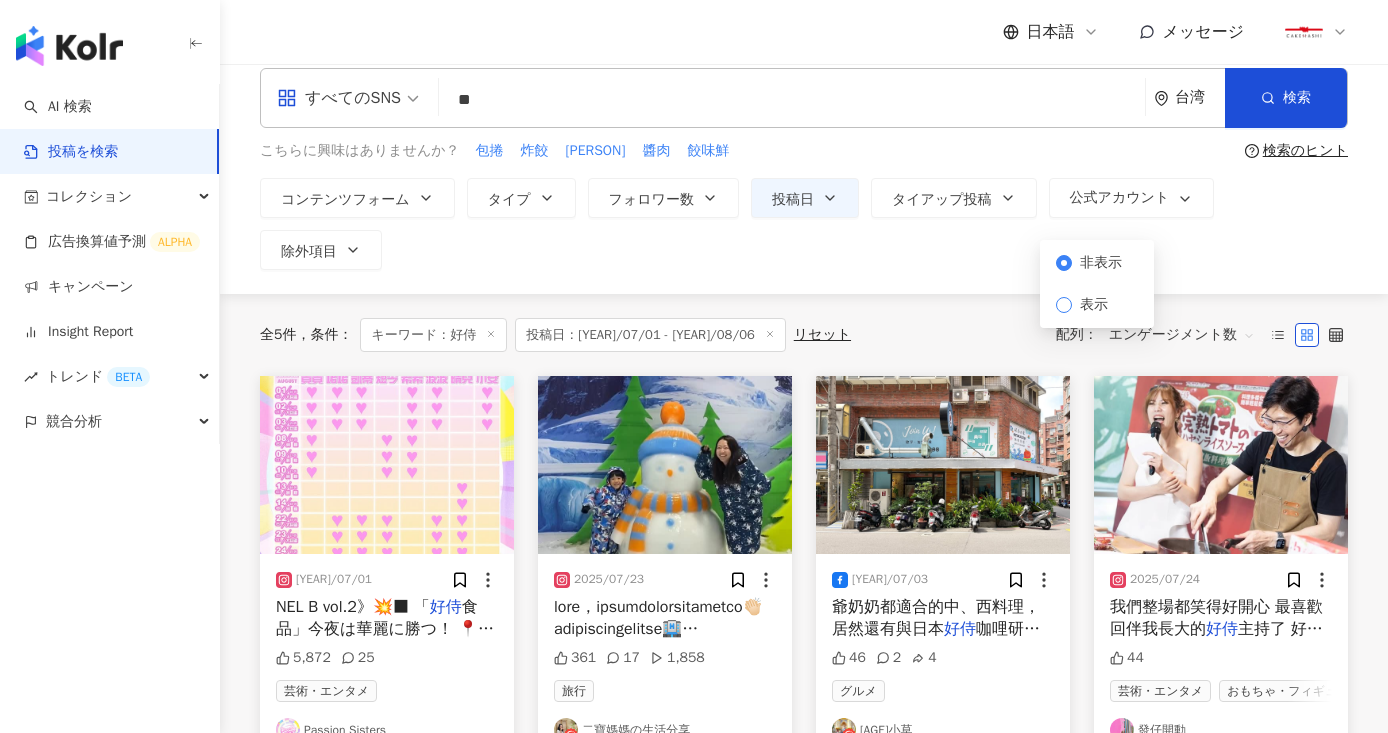 click on "表示" at bounding box center [1094, 305] 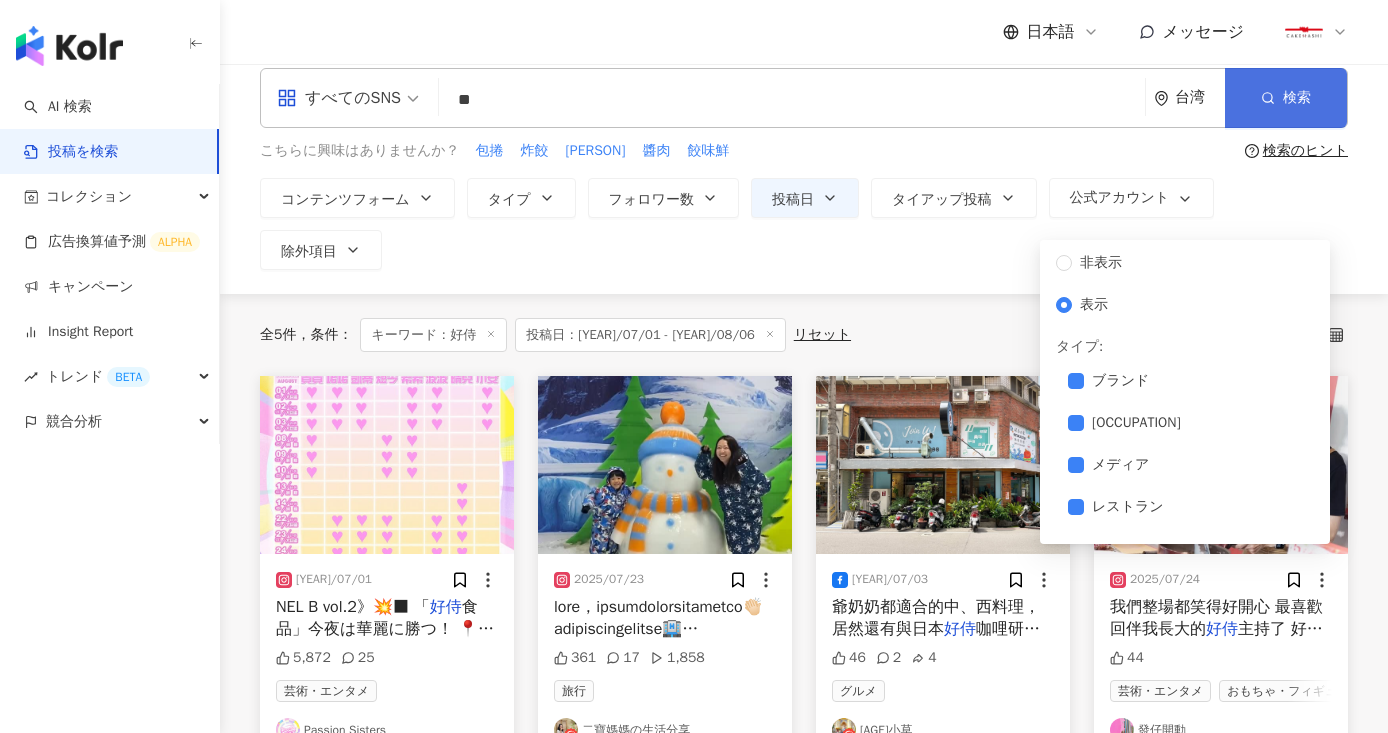 click on "検索" at bounding box center [1297, 98] 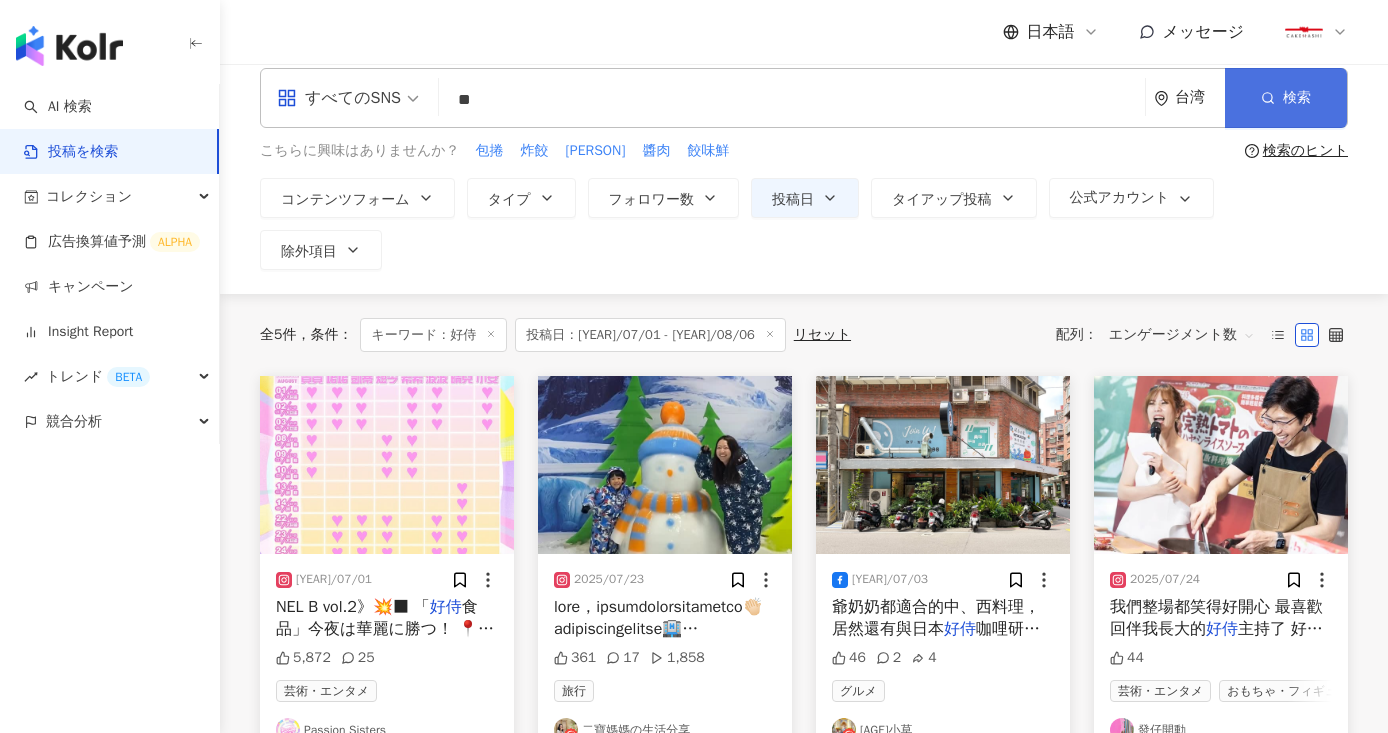 scroll, scrollTop: 0, scrollLeft: 0, axis: both 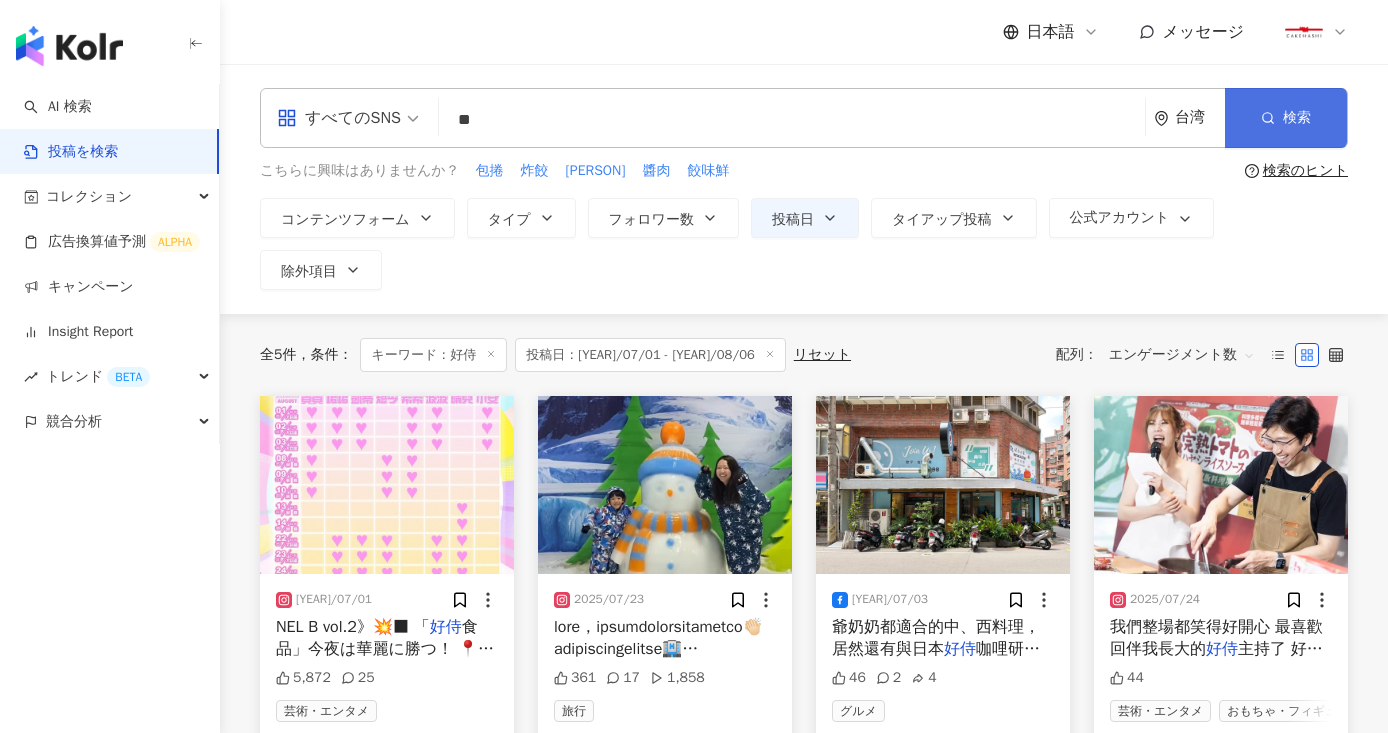 click on "検索" at bounding box center (1286, 118) 